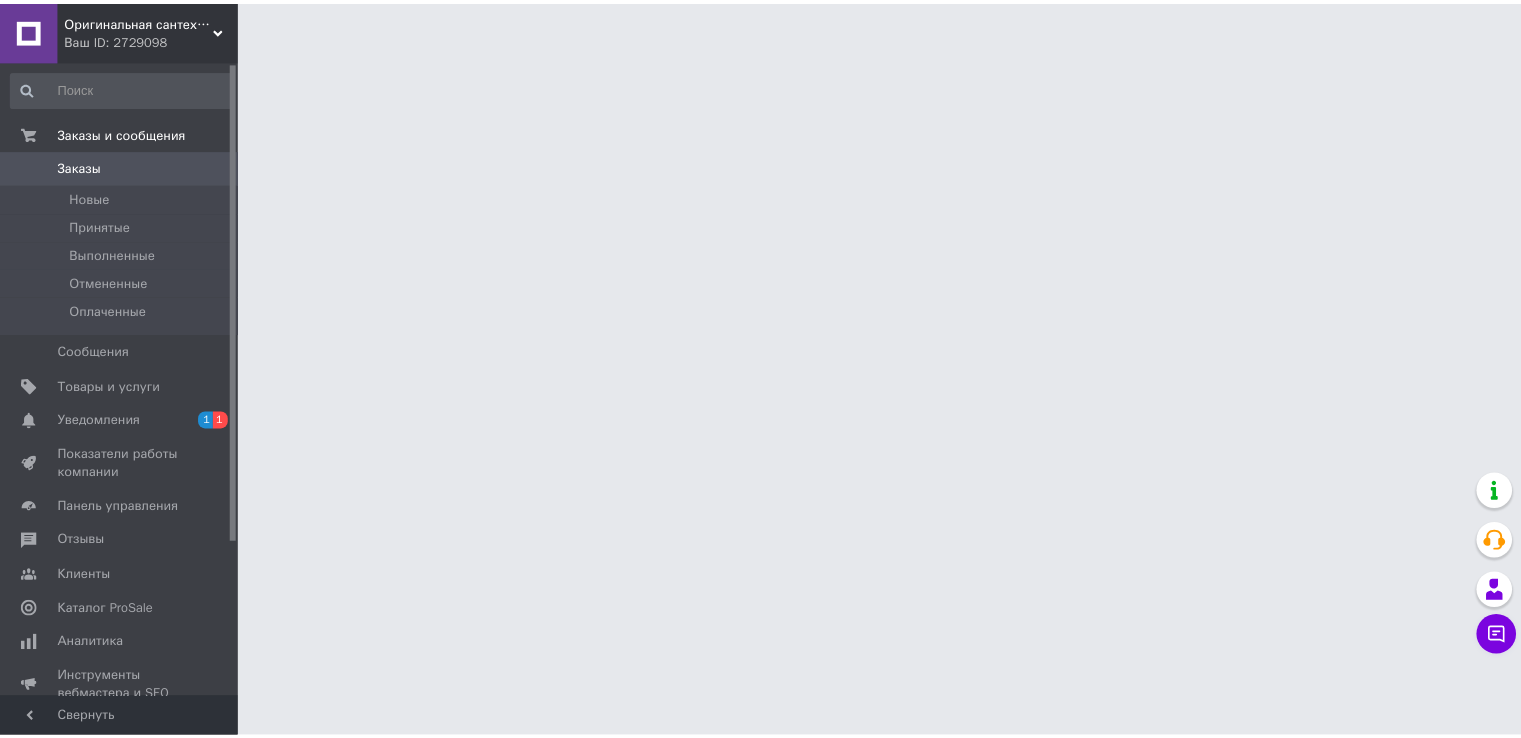 scroll, scrollTop: 0, scrollLeft: 0, axis: both 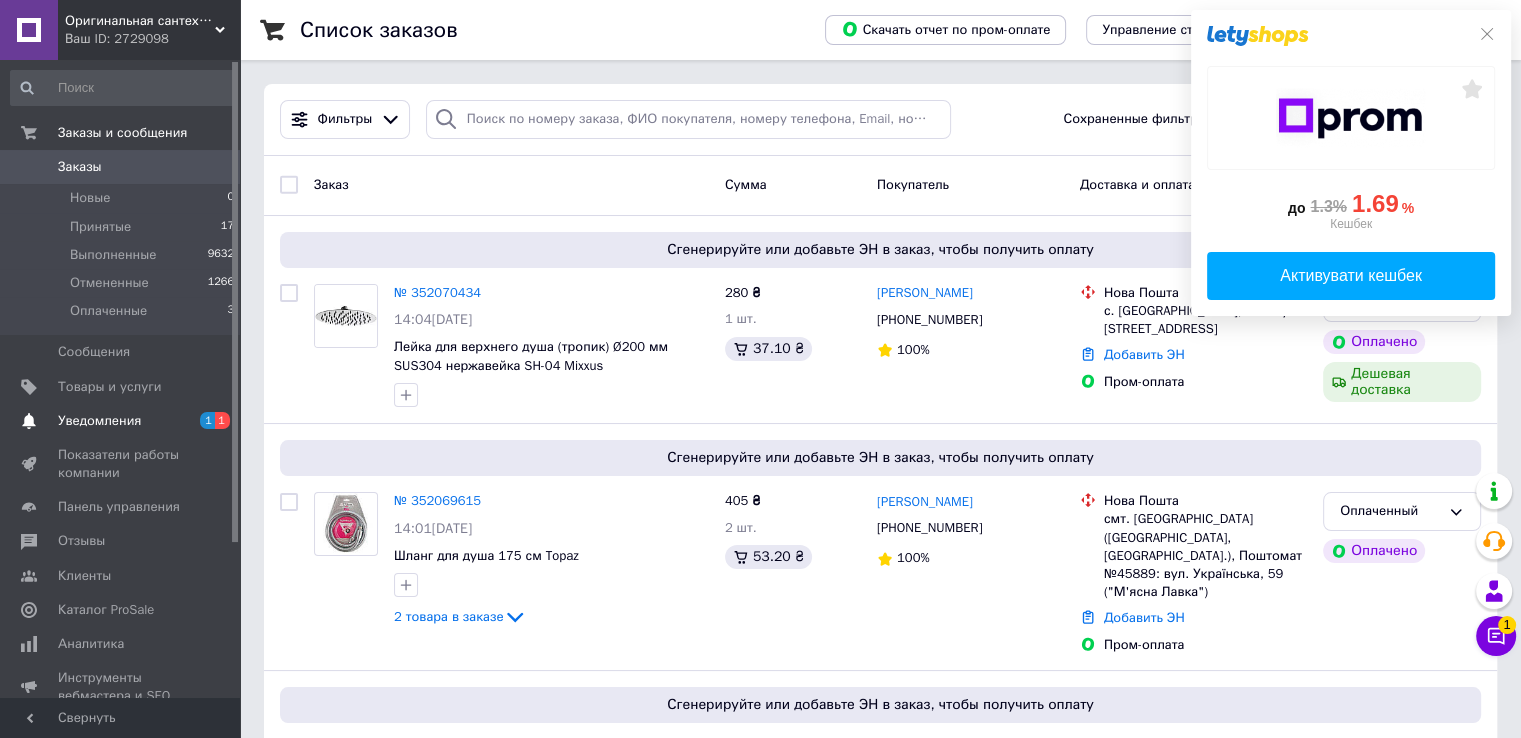 click on "Уведомления" at bounding box center (121, 421) 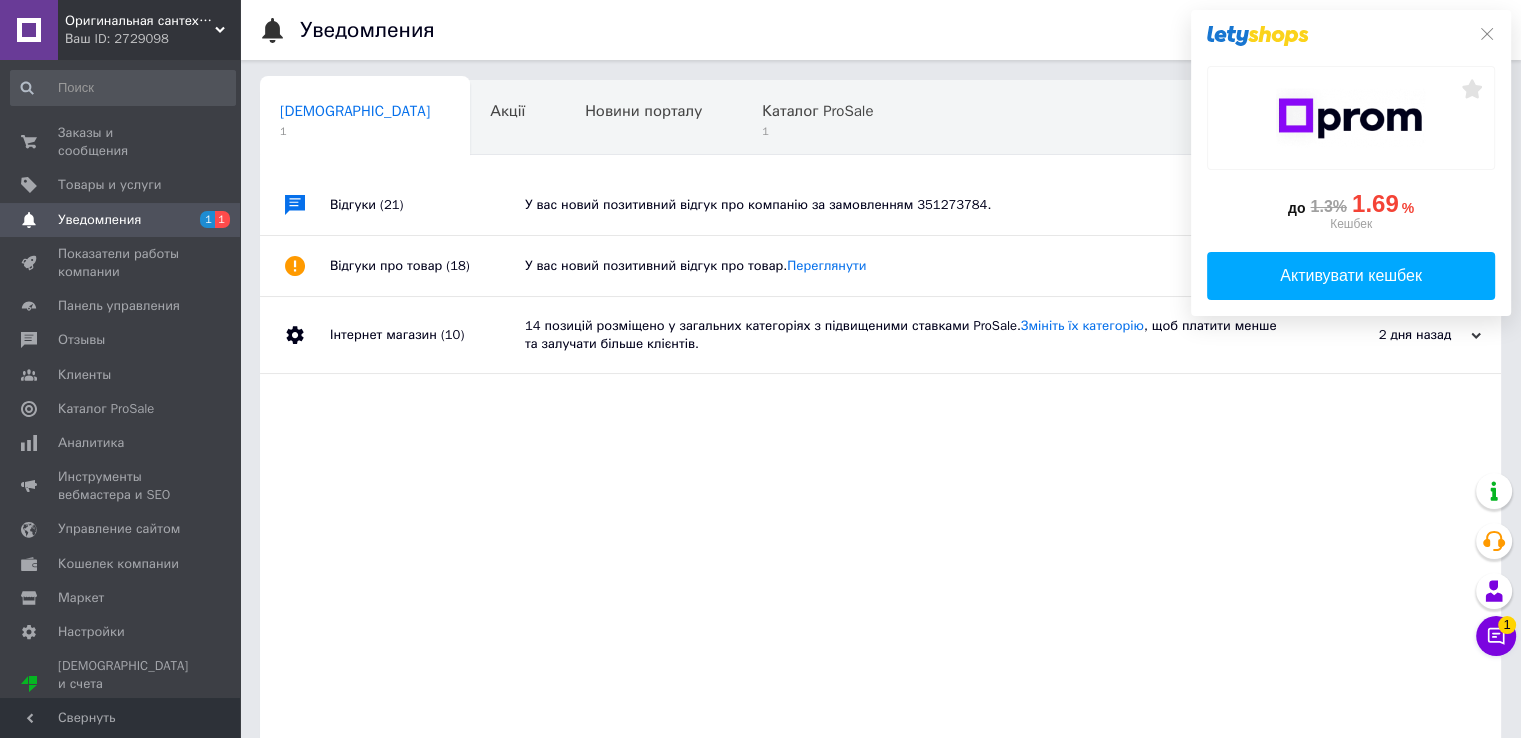click on "У вас новий позитивний відгук про компанію за замовленням 351273784." at bounding box center (903, 205) 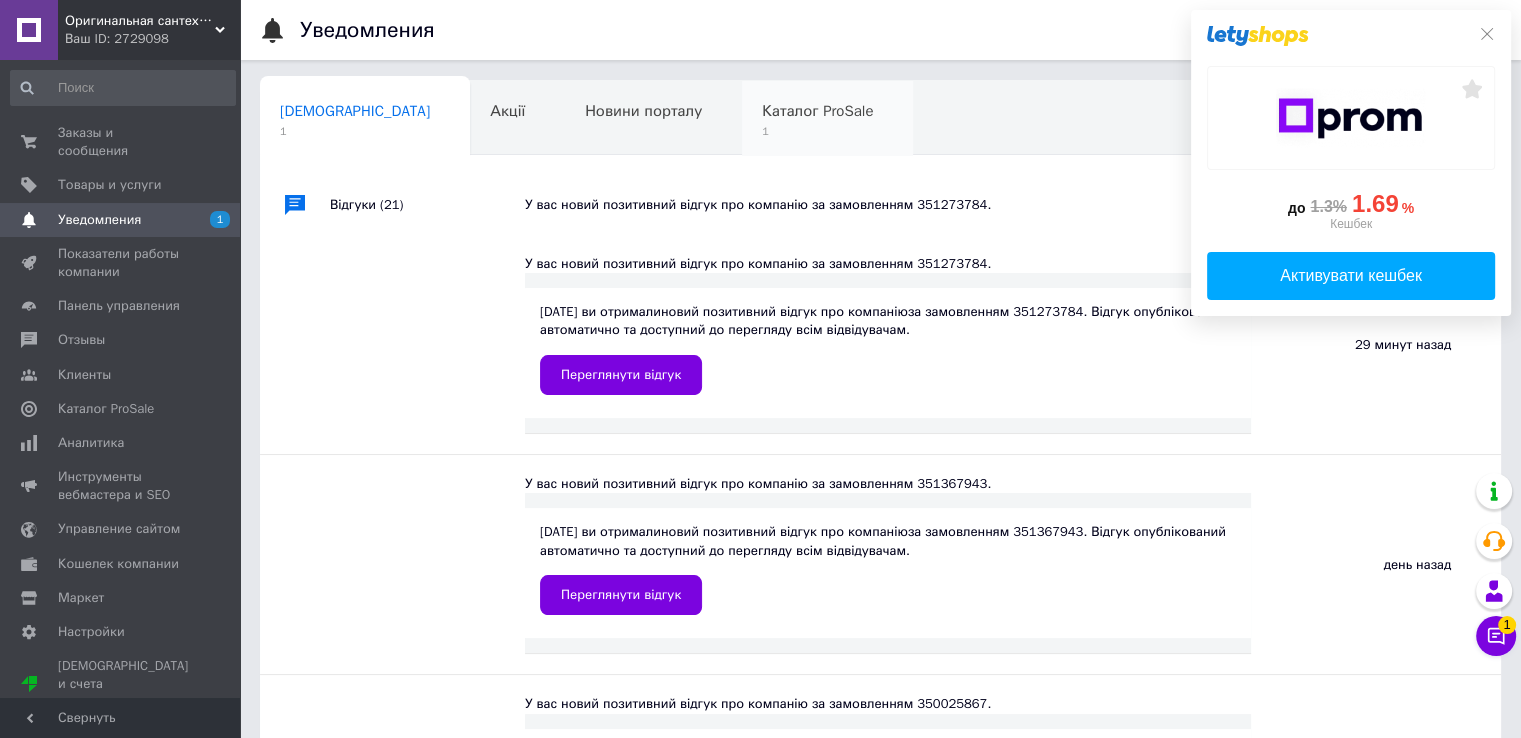 click on "Каталог ProSale" at bounding box center (817, 111) 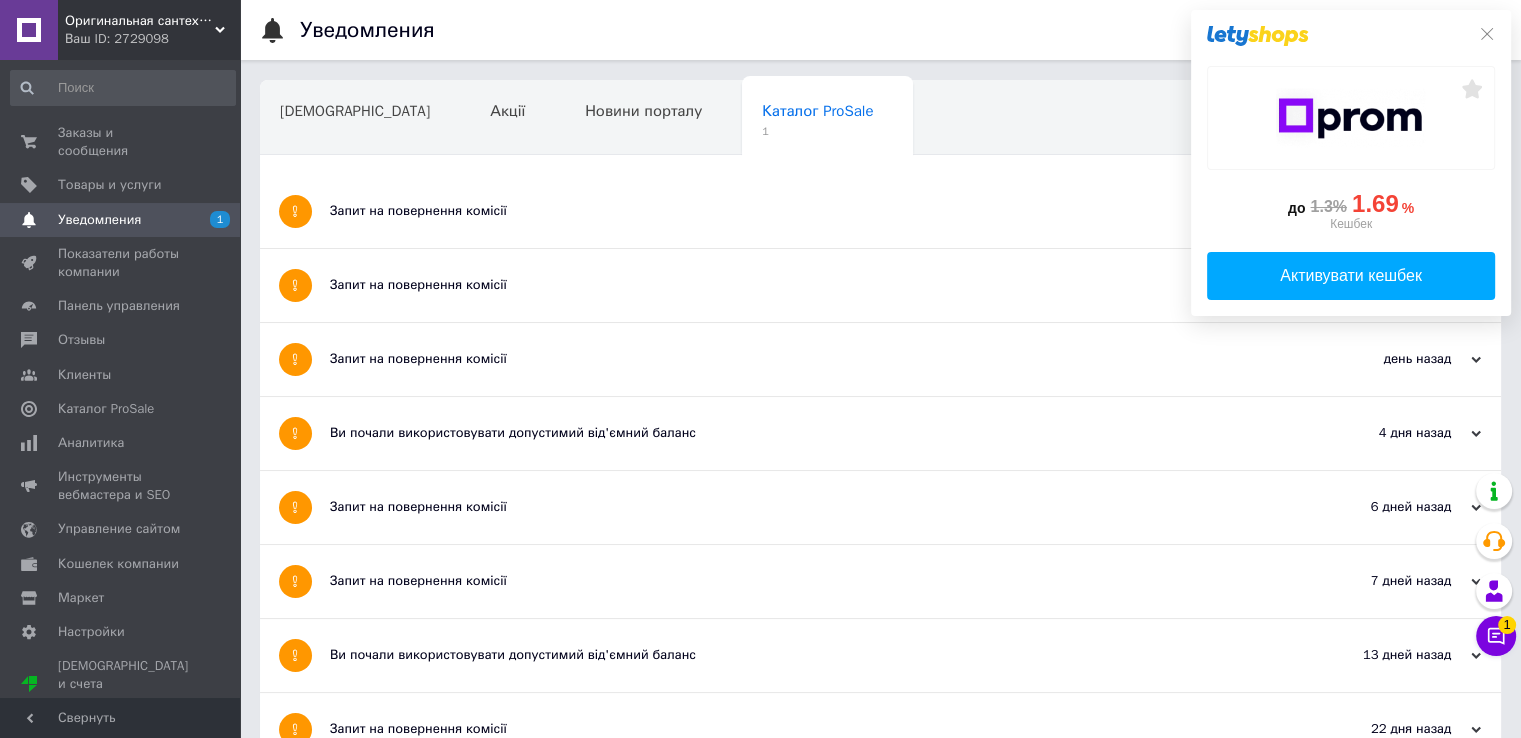 click on "Запит на повернення комісії" at bounding box center [805, 211] 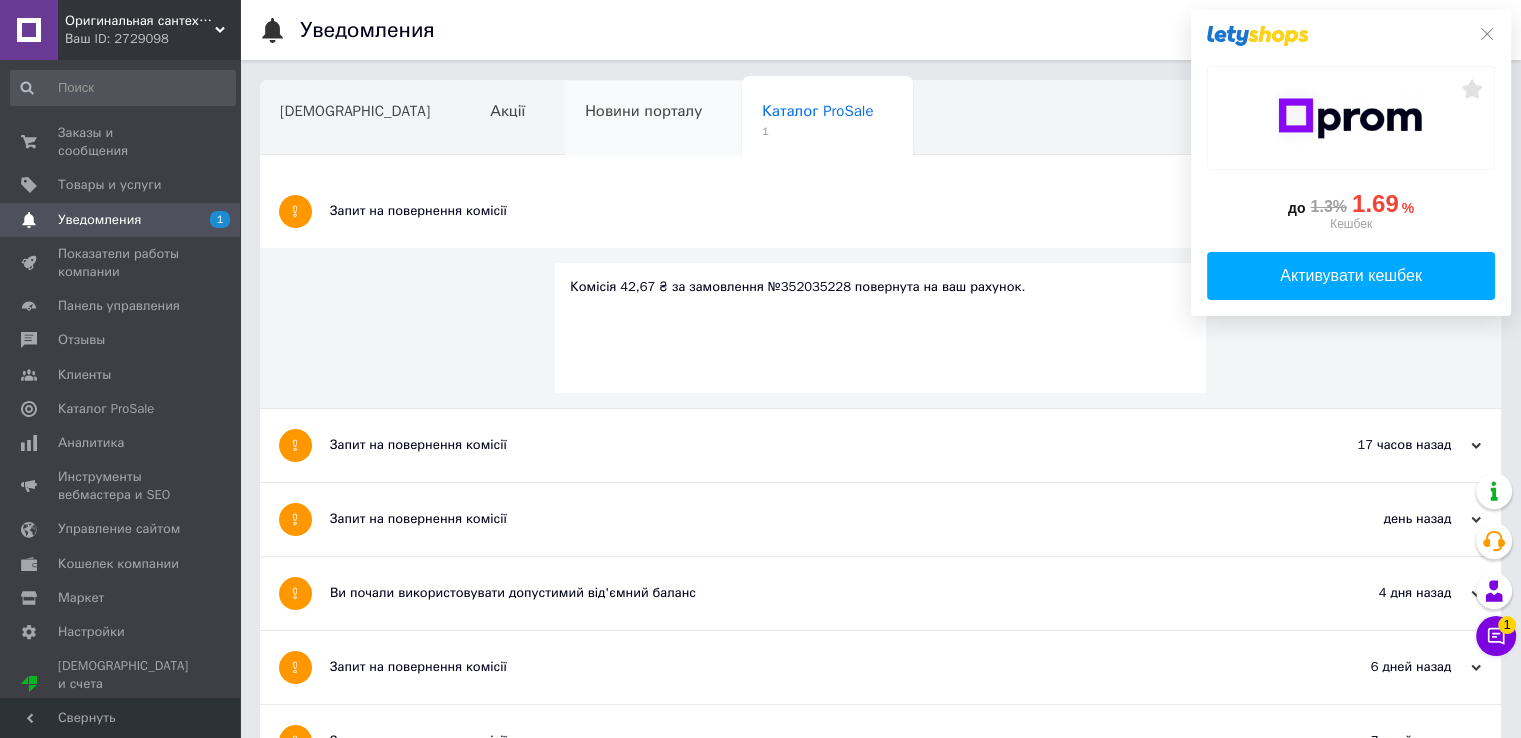 click on "Новини порталу" at bounding box center [643, 111] 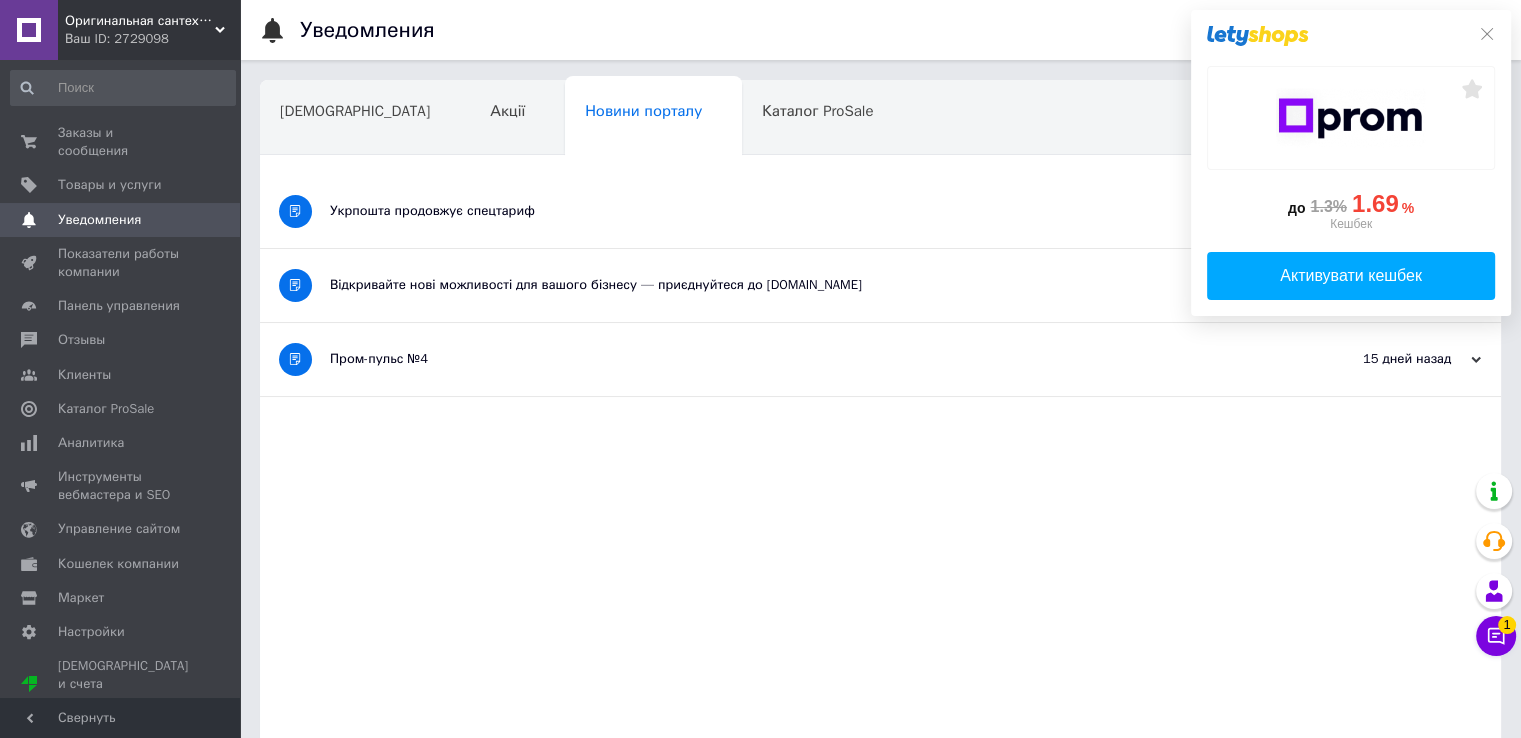 click on "Заказы и сообщения 0 0 Товары и услуги Уведомления 0 Показатели работы компании Панель управления Отзывы Клиенты Каталог ProSale Аналитика Инструменты вебмастера и SEO Управление сайтом Кошелек компании Маркет Настройки Тарифы и счета Prom топ" at bounding box center (123, 382) 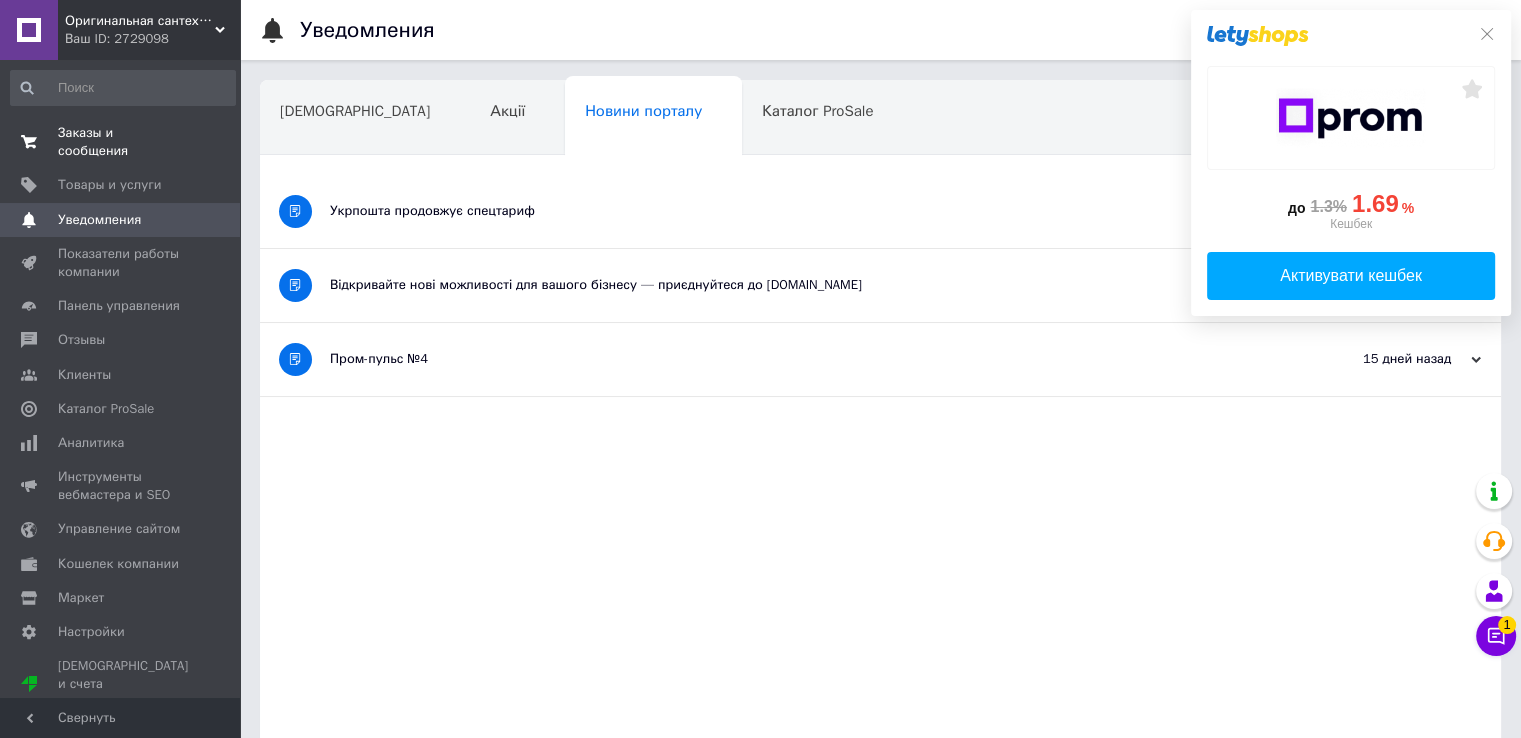 click on "Заказы и сообщения 0 0" at bounding box center [123, 142] 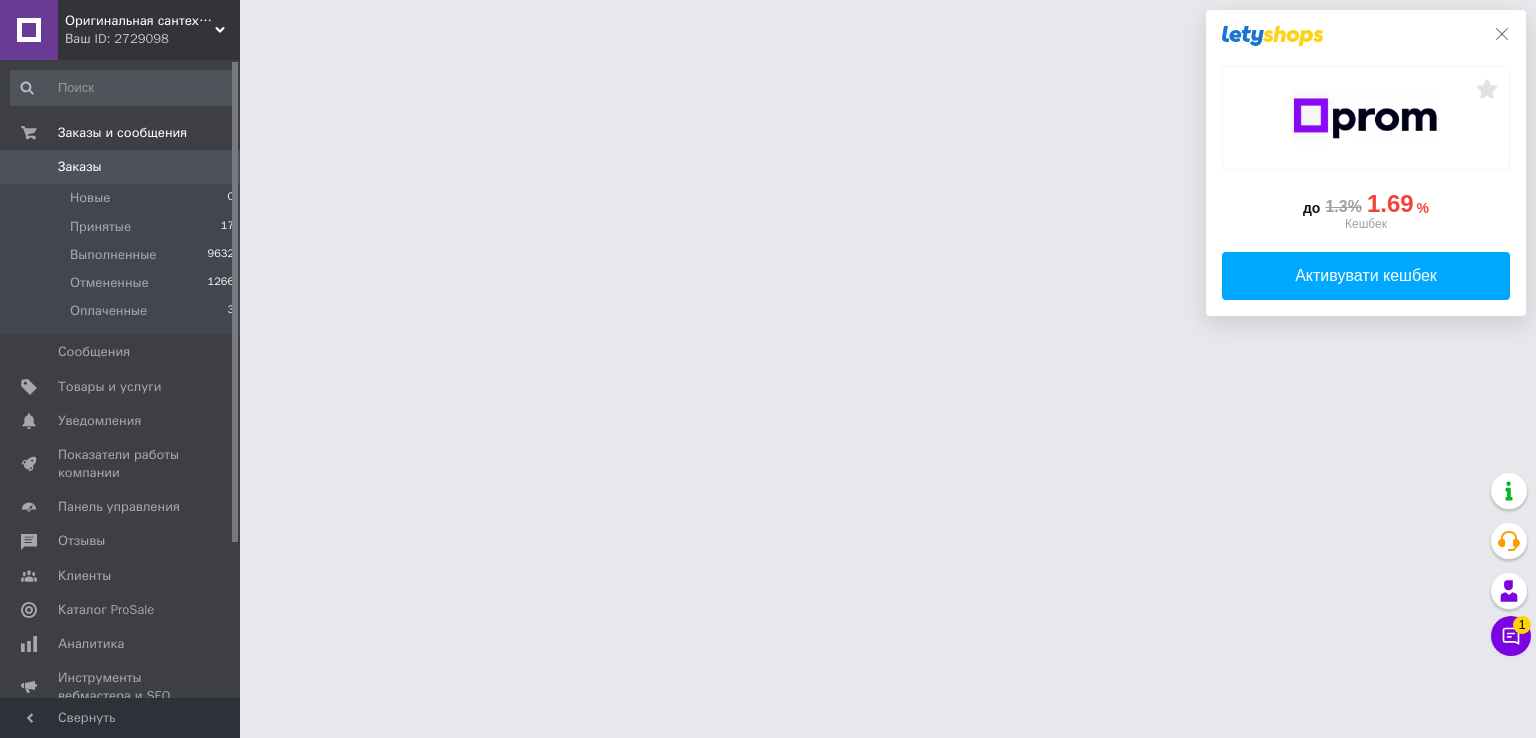 click 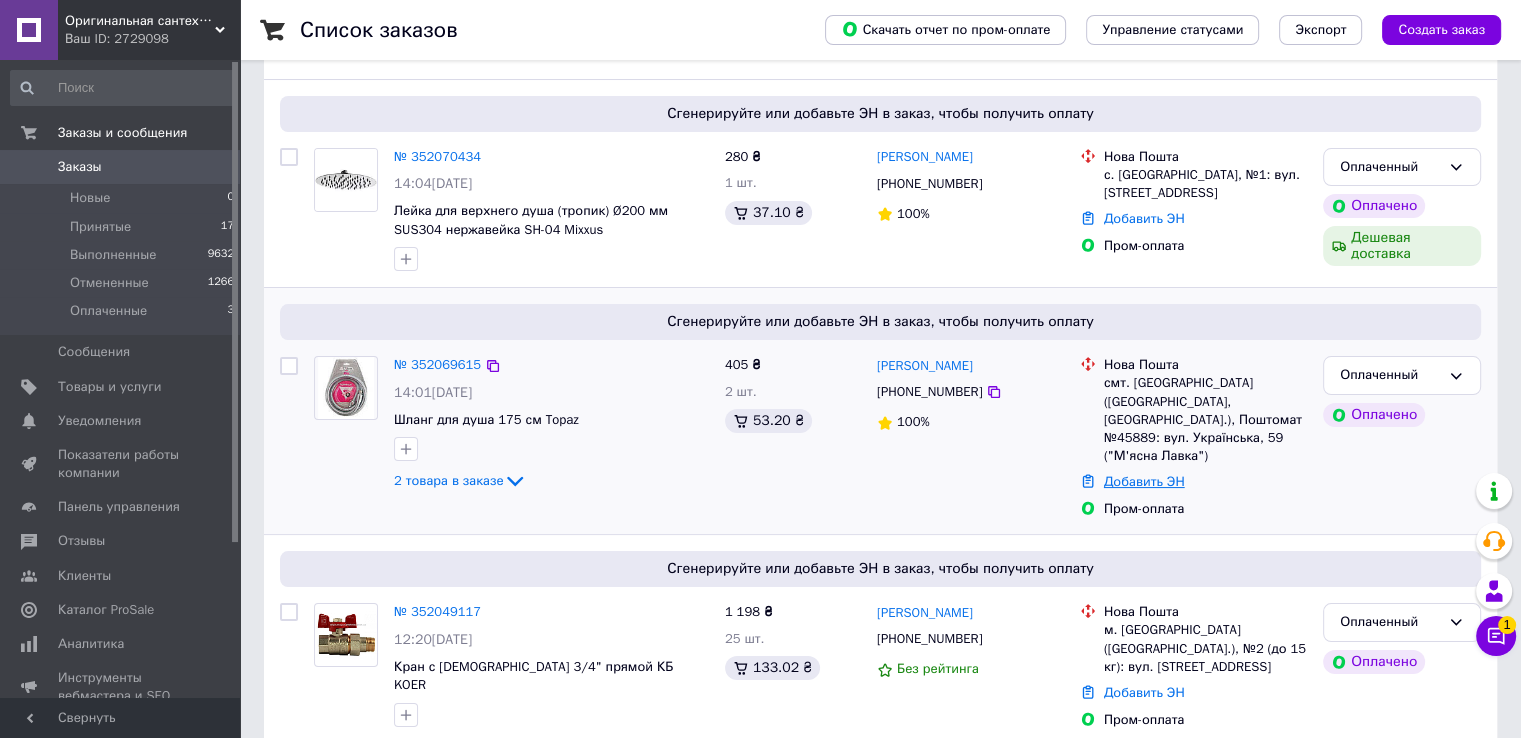 scroll, scrollTop: 300, scrollLeft: 0, axis: vertical 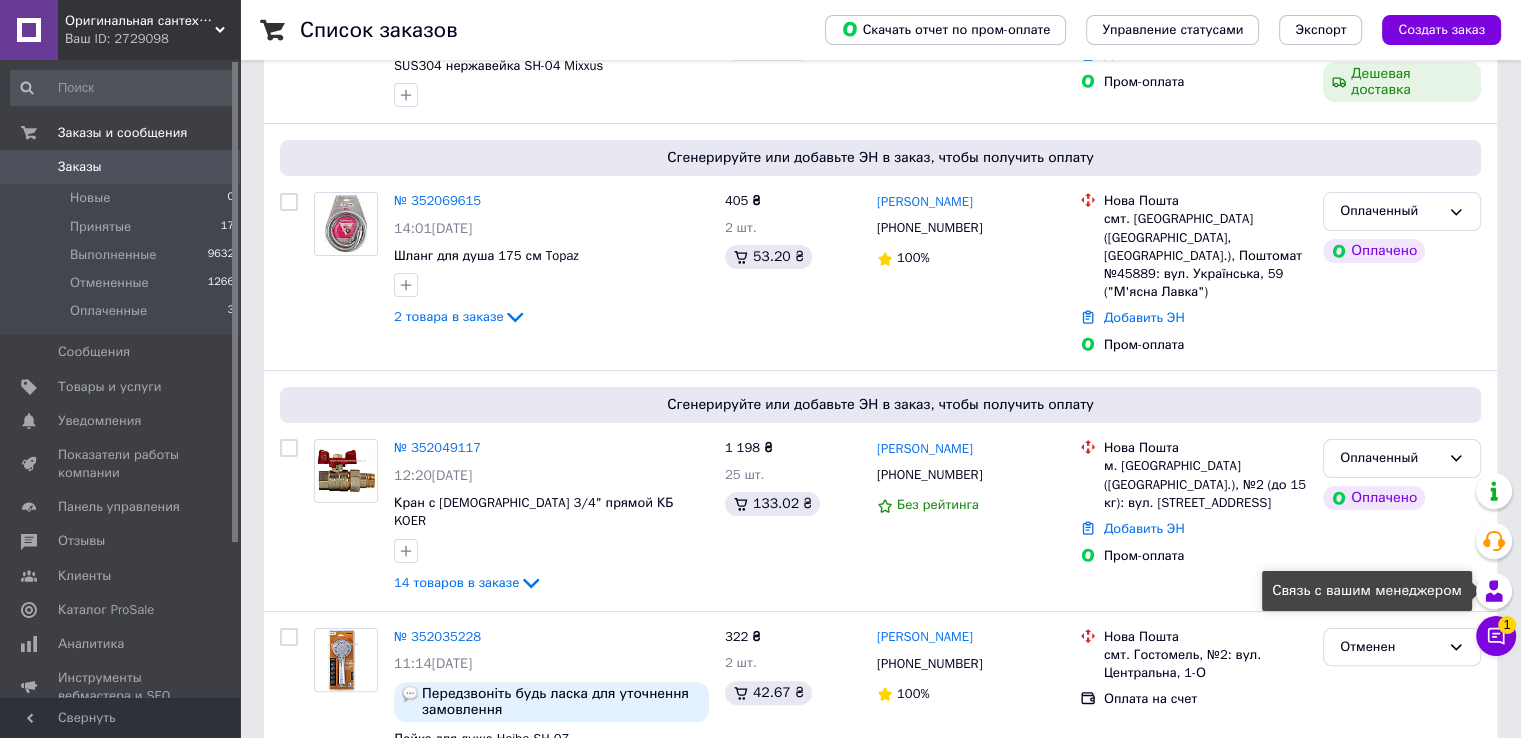 click on "Менеджер 1 Чат с покупателем Тех поддержка
Чат с покупателем 1" at bounding box center [1496, 564] 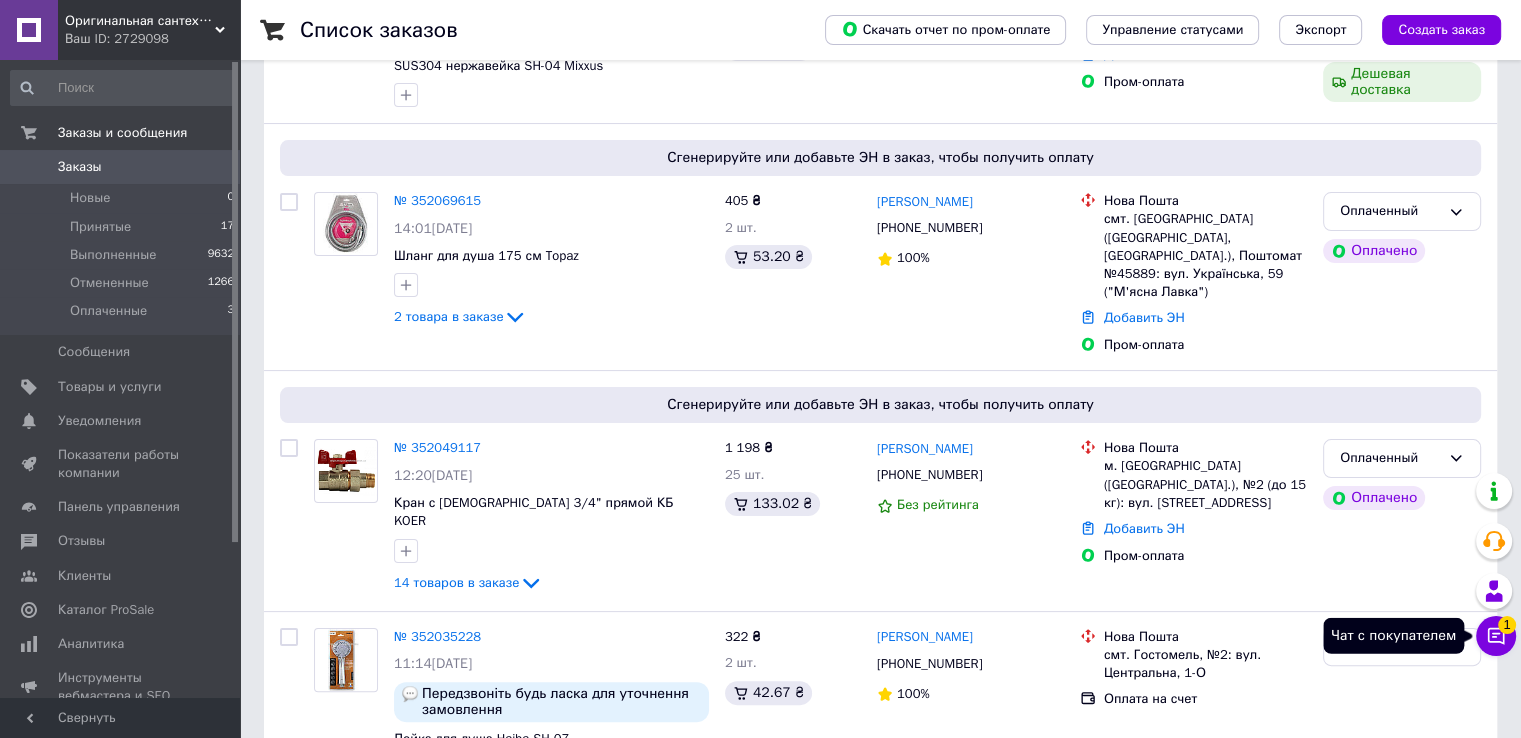 click on "1" at bounding box center [1507, 625] 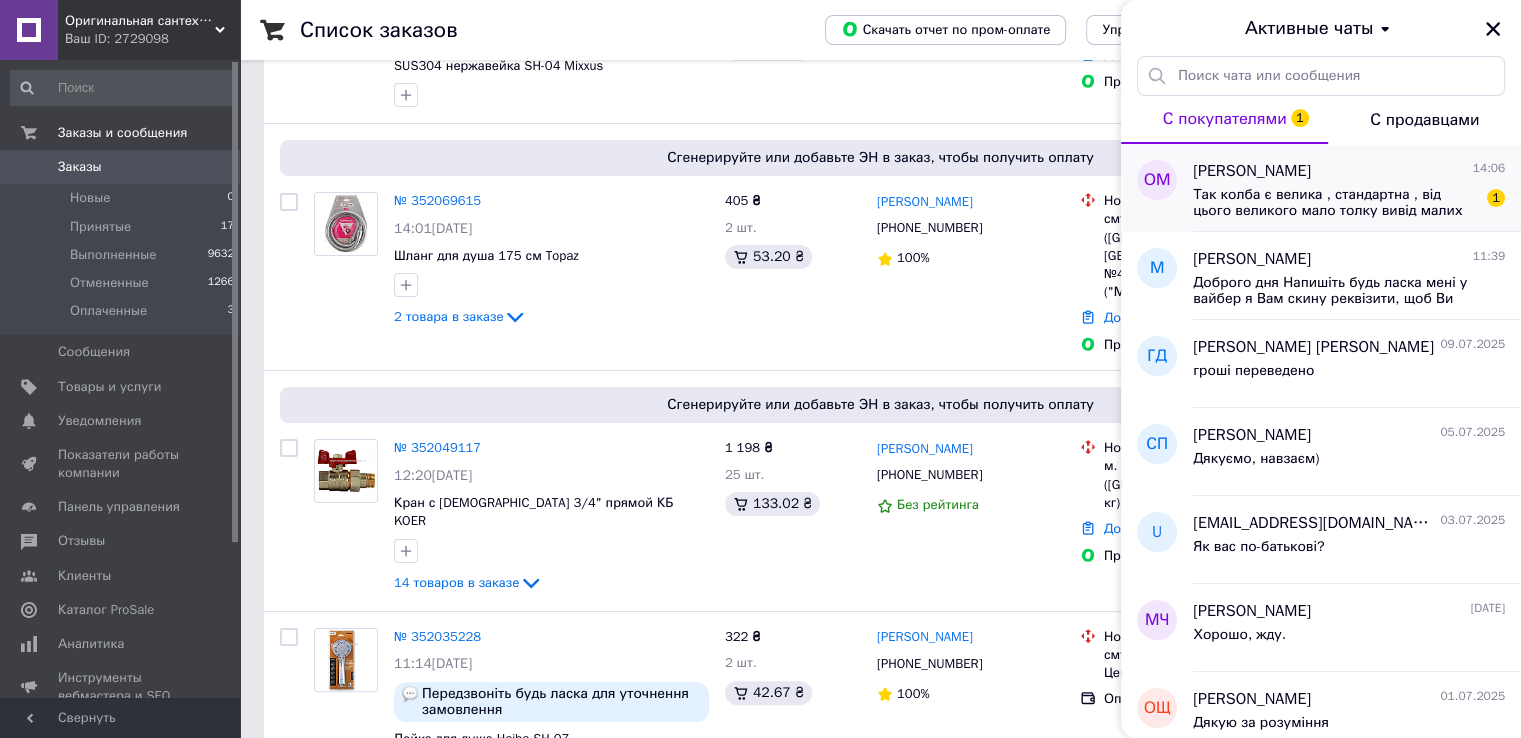 click on "олег мирный 14:06 Так колба є велика , стандартна , від цього великого мало толку вивід малих таких як скайлекс є толк, вони ж в 3 рази менші)) 1" at bounding box center (1357, 188) 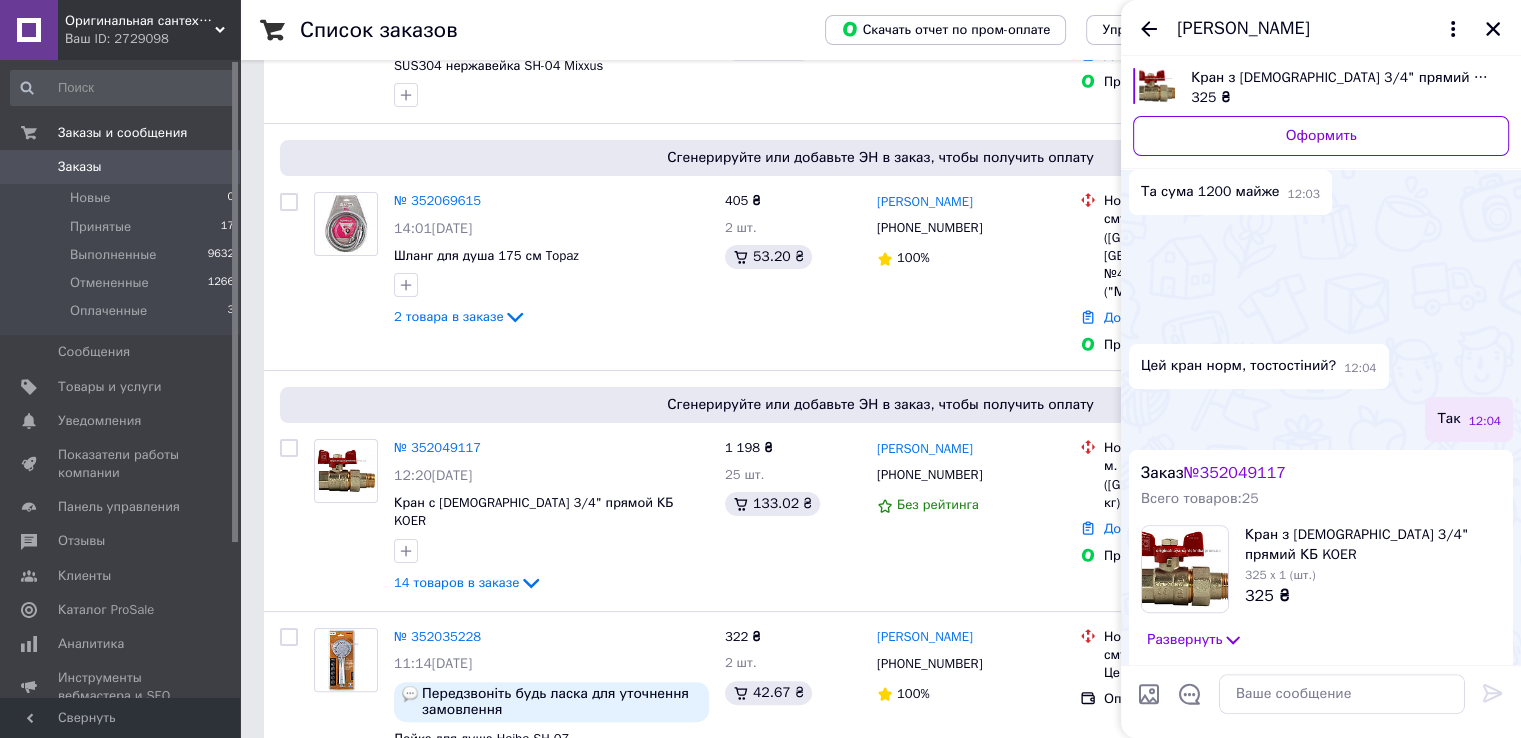 scroll, scrollTop: 808, scrollLeft: 0, axis: vertical 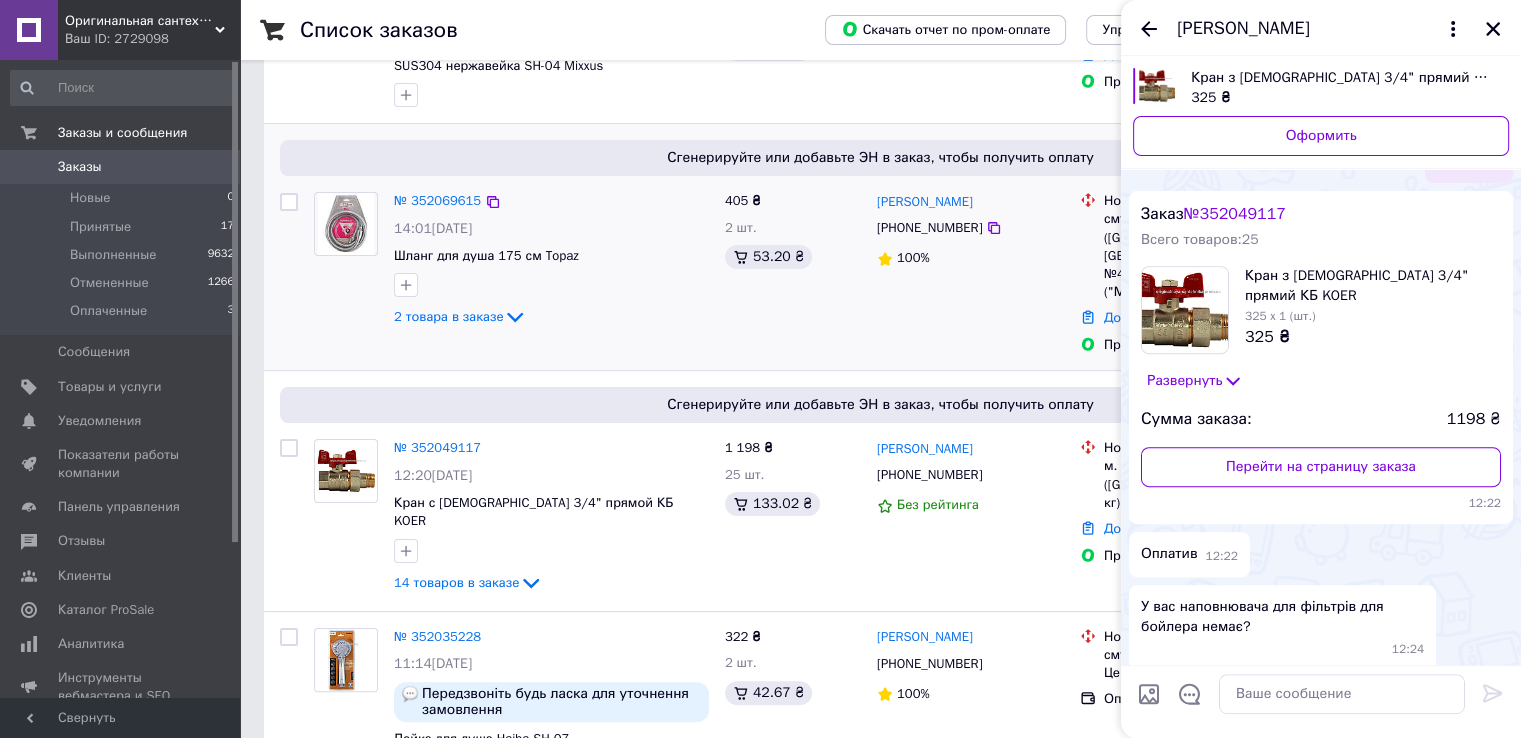 click on "2 товара в заказе" 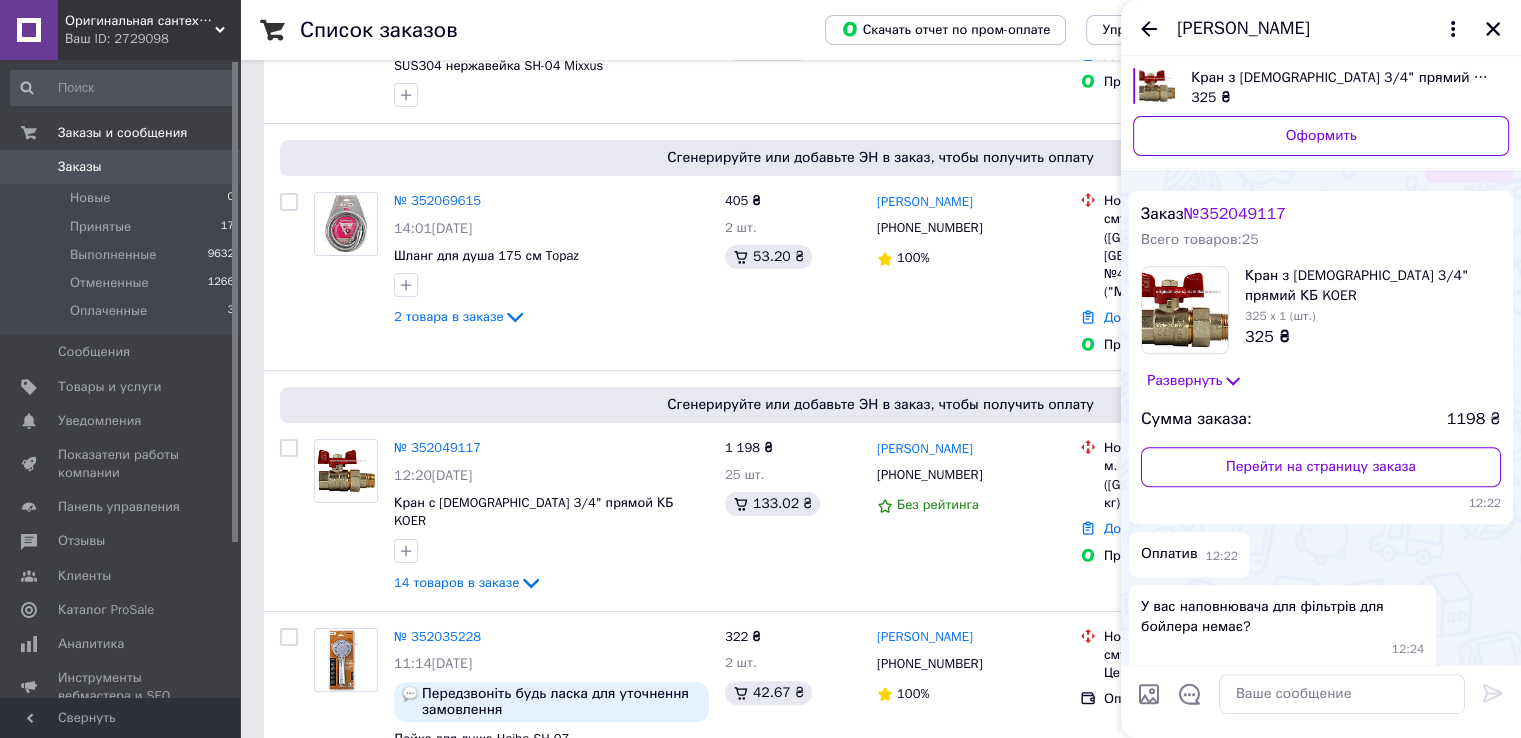 click on "олег мирный" at bounding box center (1321, 28) 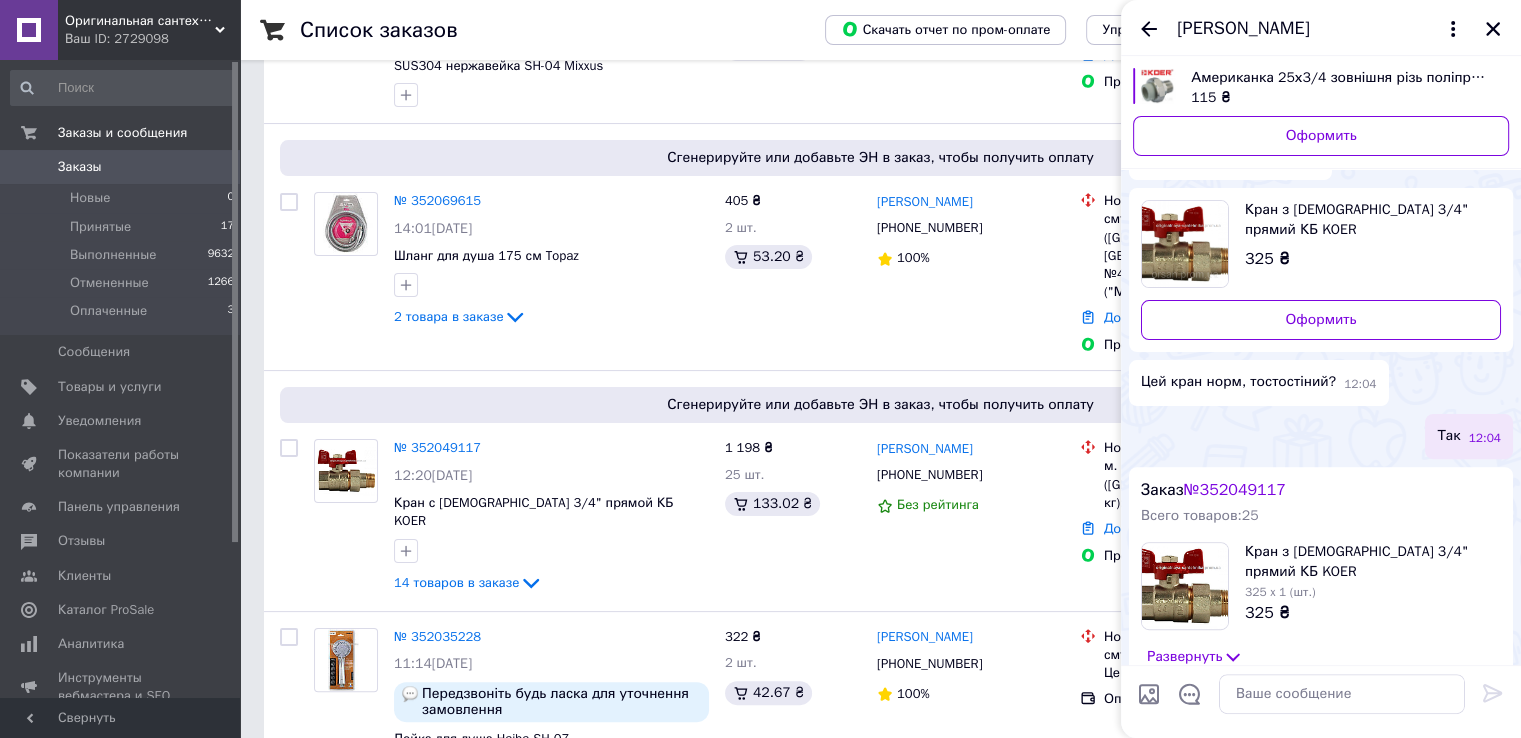 scroll, scrollTop: 708, scrollLeft: 0, axis: vertical 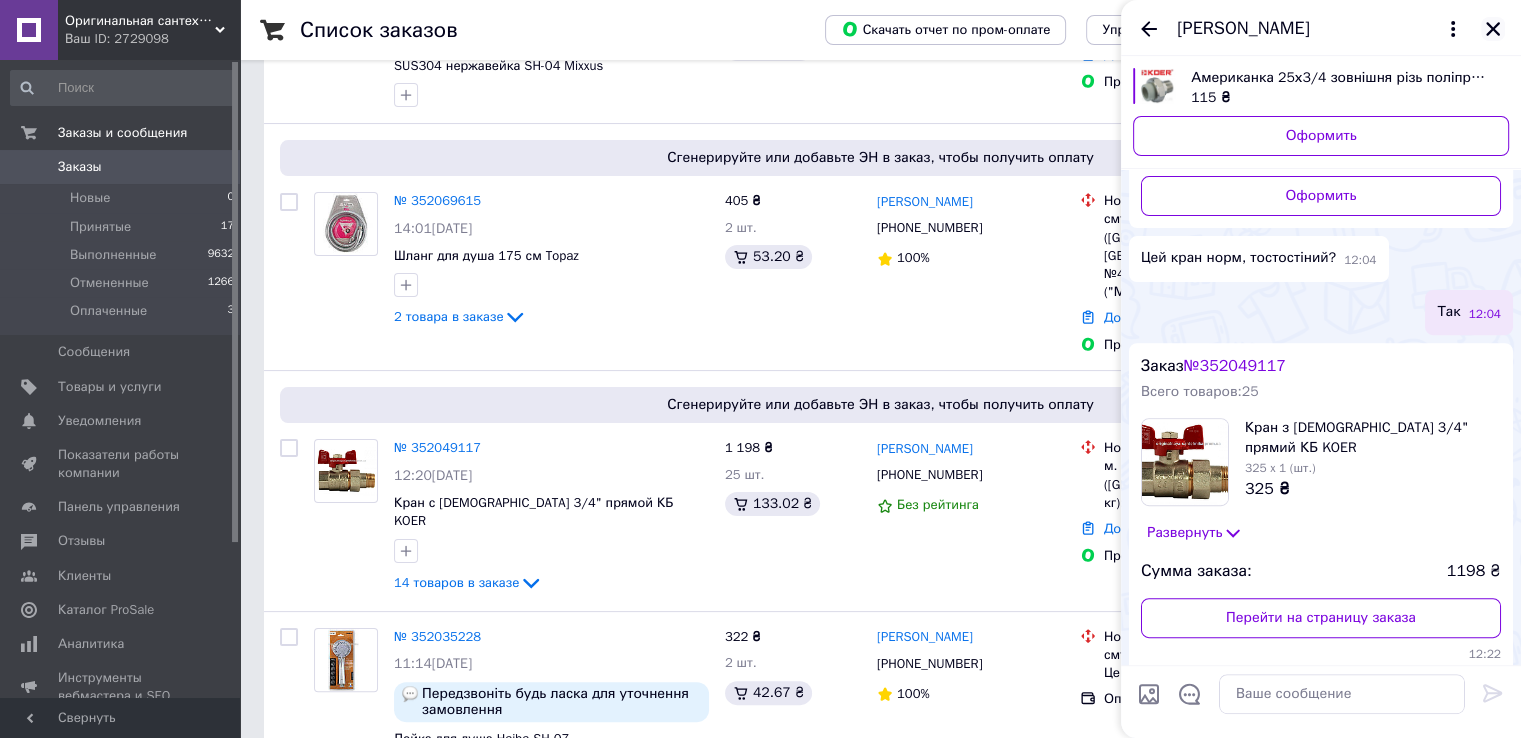 click at bounding box center (1493, 29) 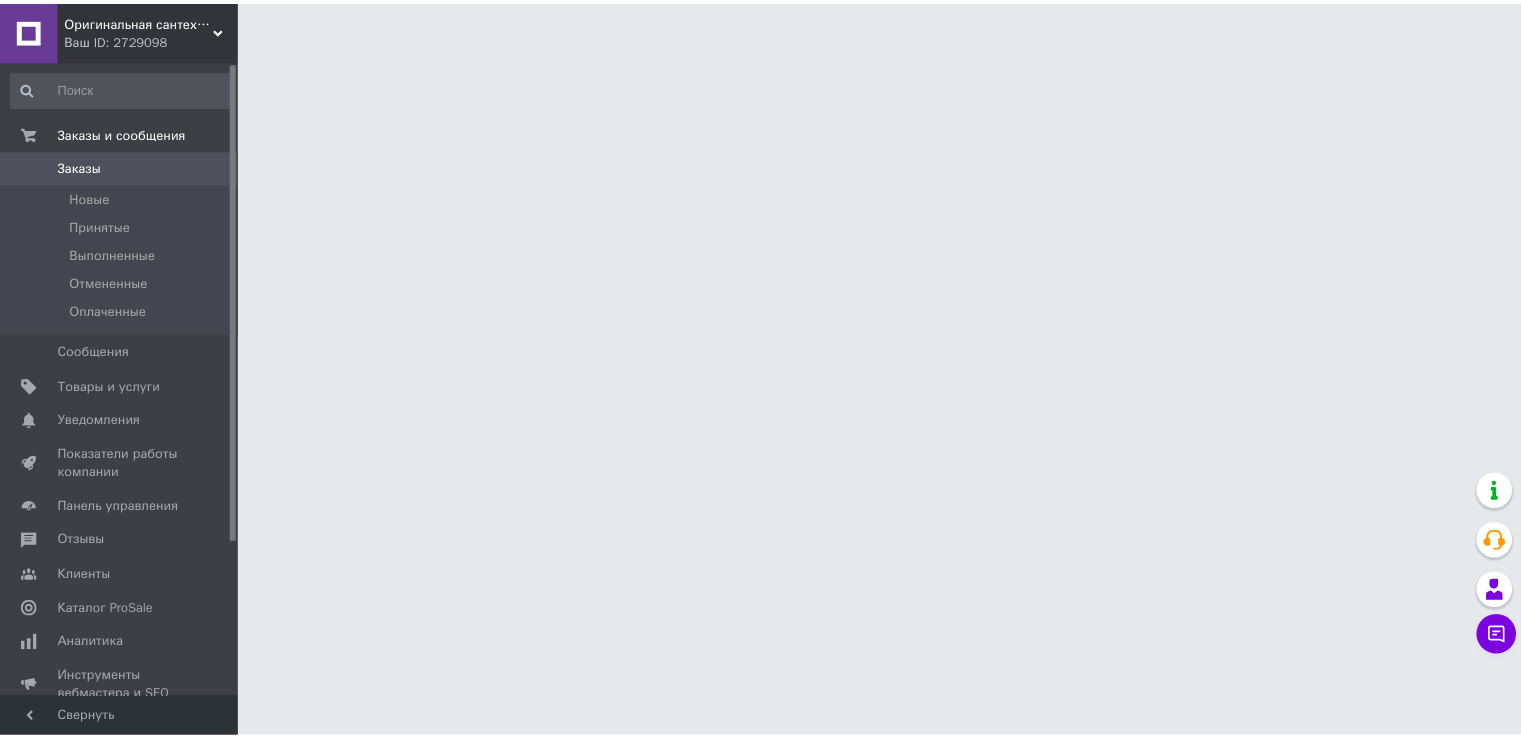 scroll, scrollTop: 0, scrollLeft: 0, axis: both 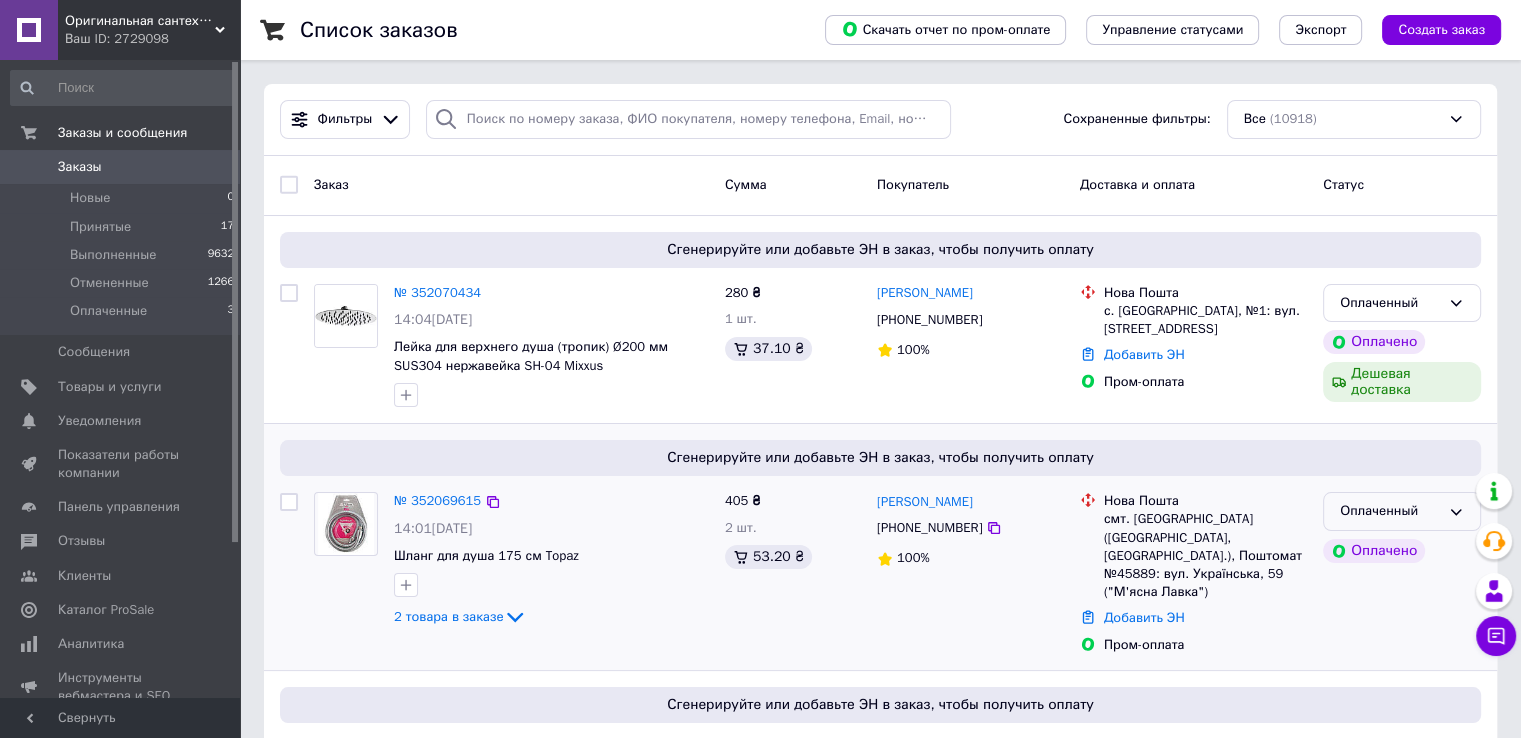 click on "Оплаченный" at bounding box center [1390, 511] 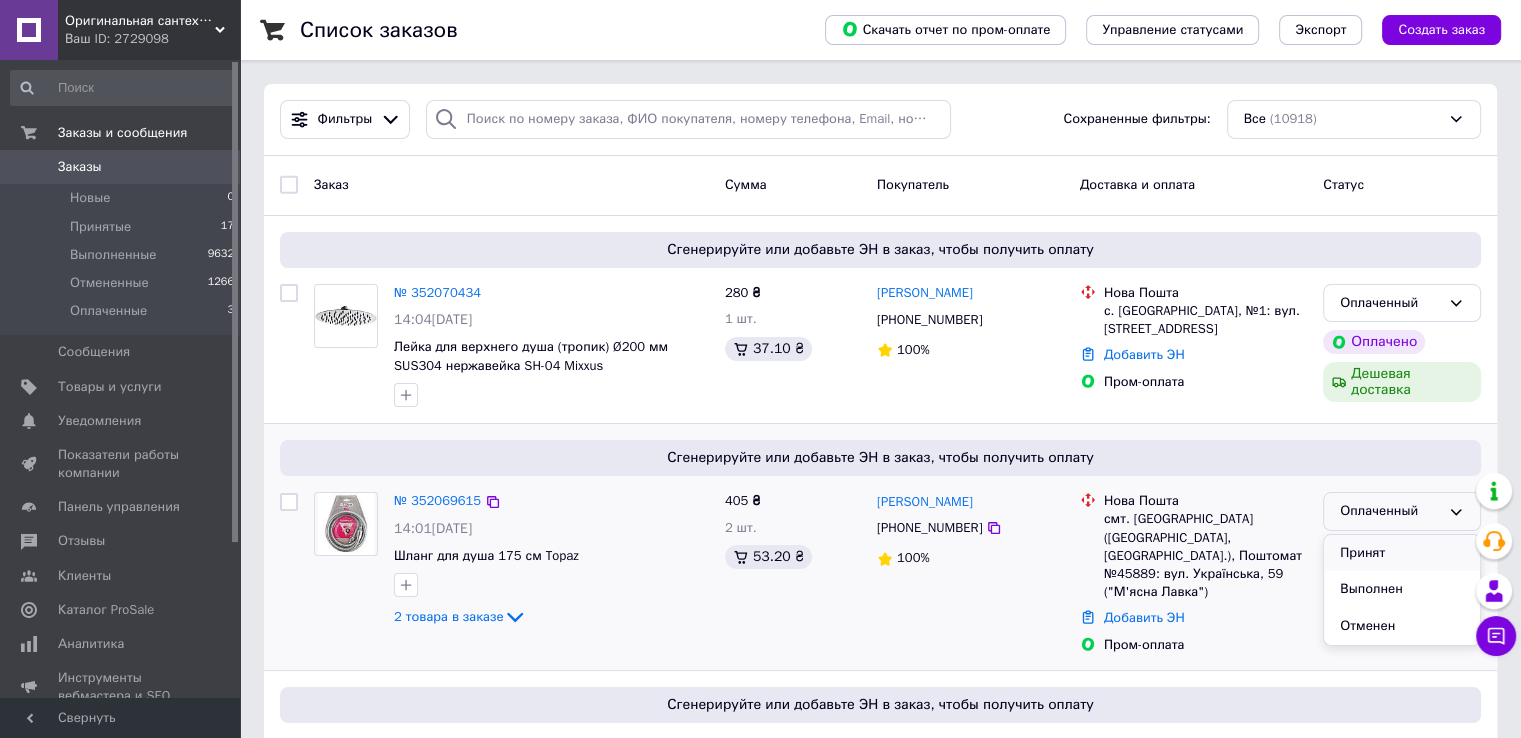 click on "Принят" at bounding box center (1402, 553) 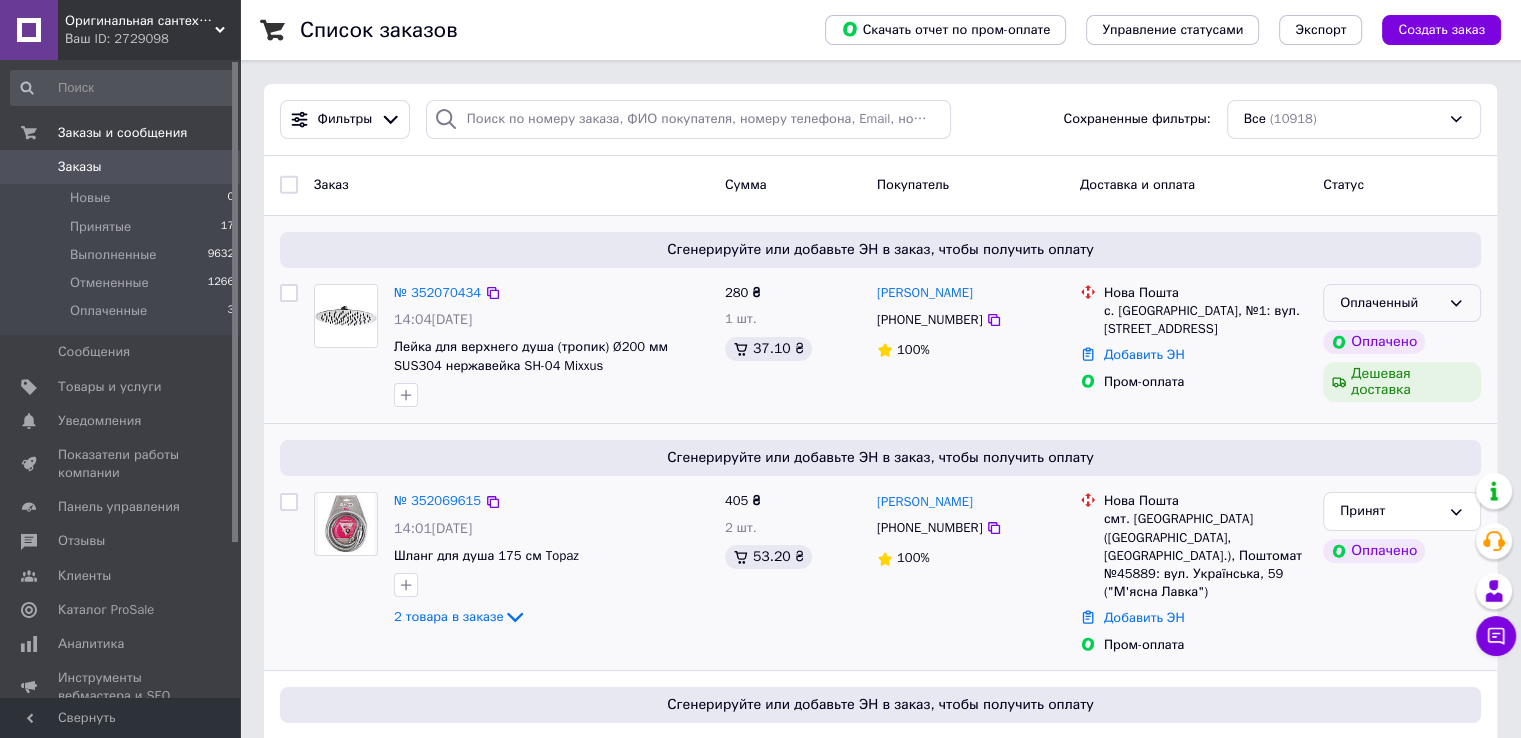 click 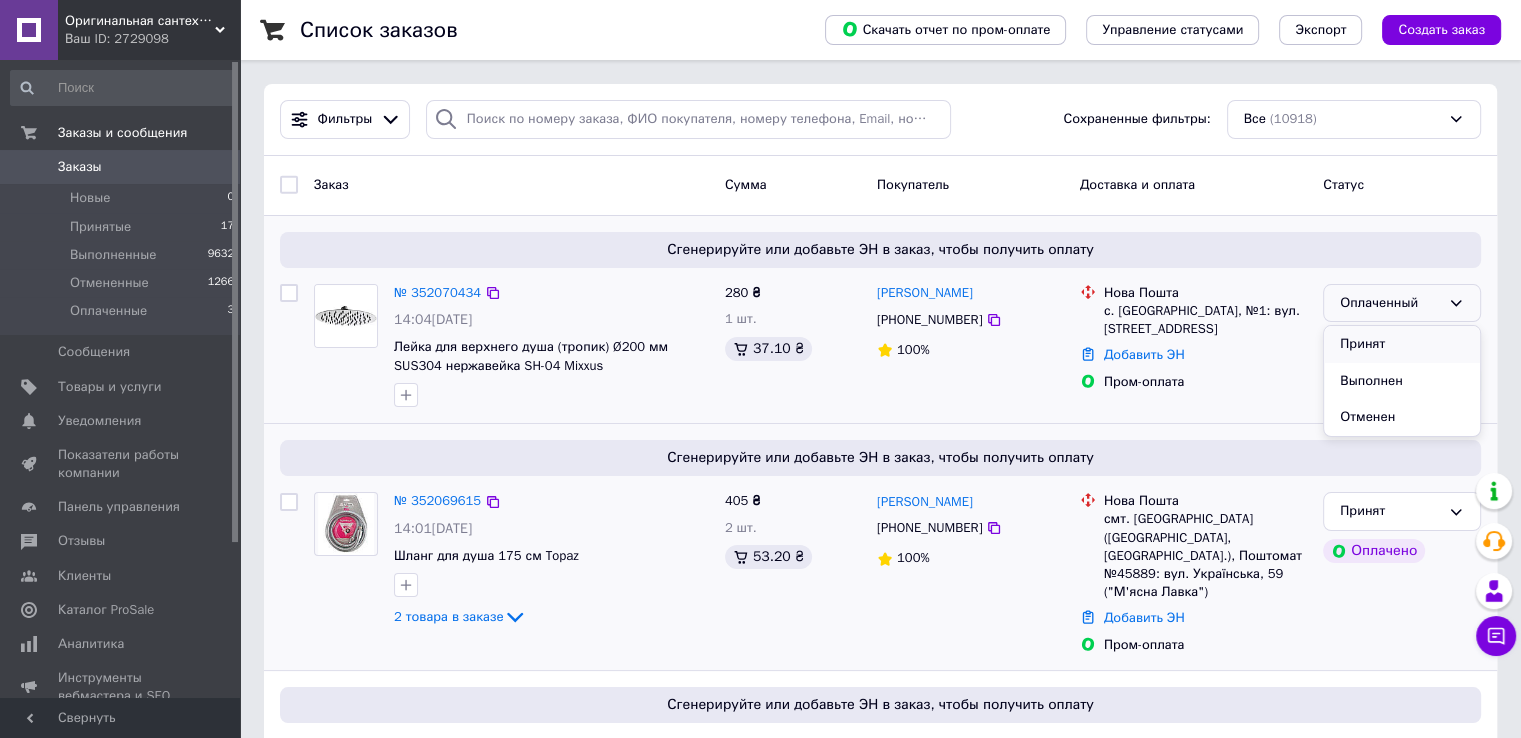 click on "Принят" at bounding box center (1402, 344) 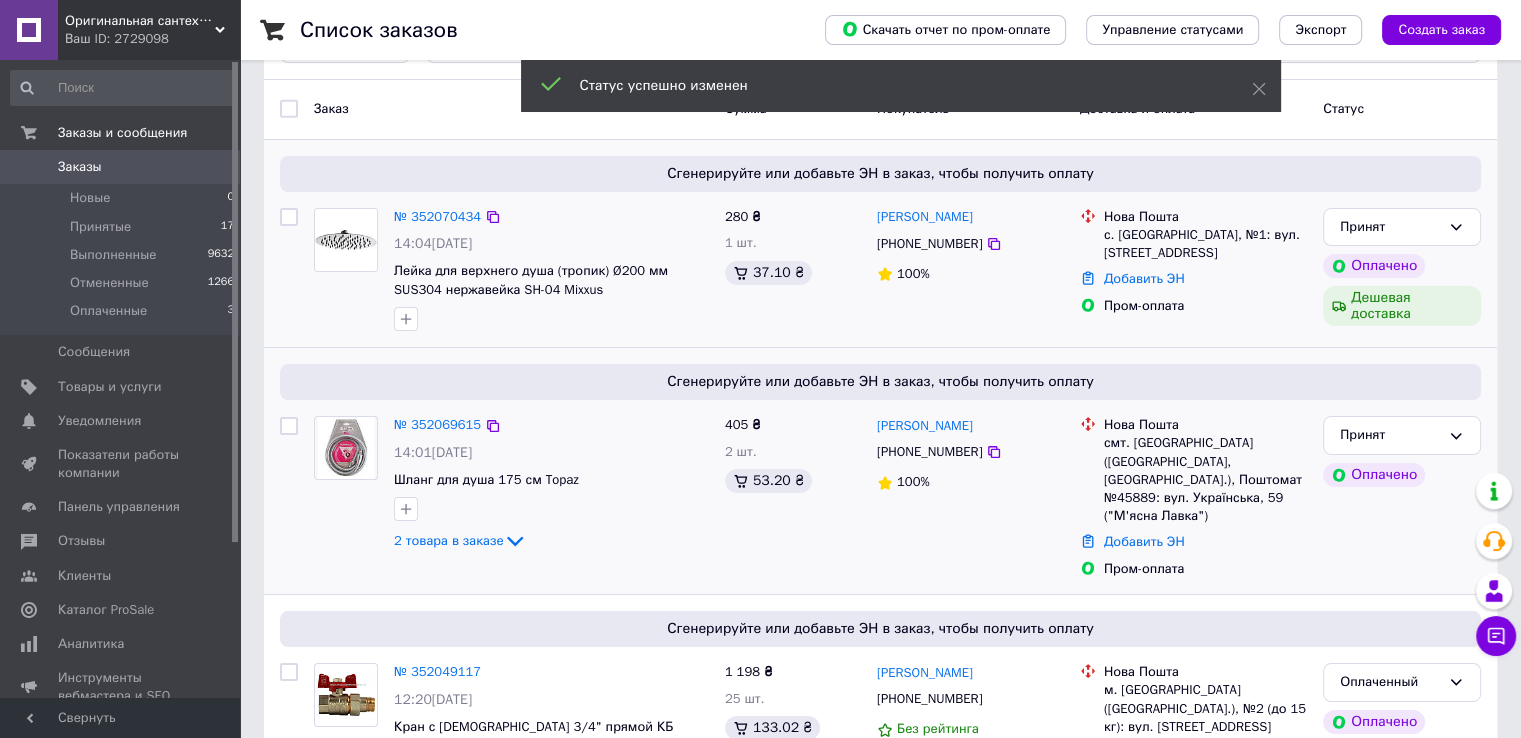 scroll, scrollTop: 200, scrollLeft: 0, axis: vertical 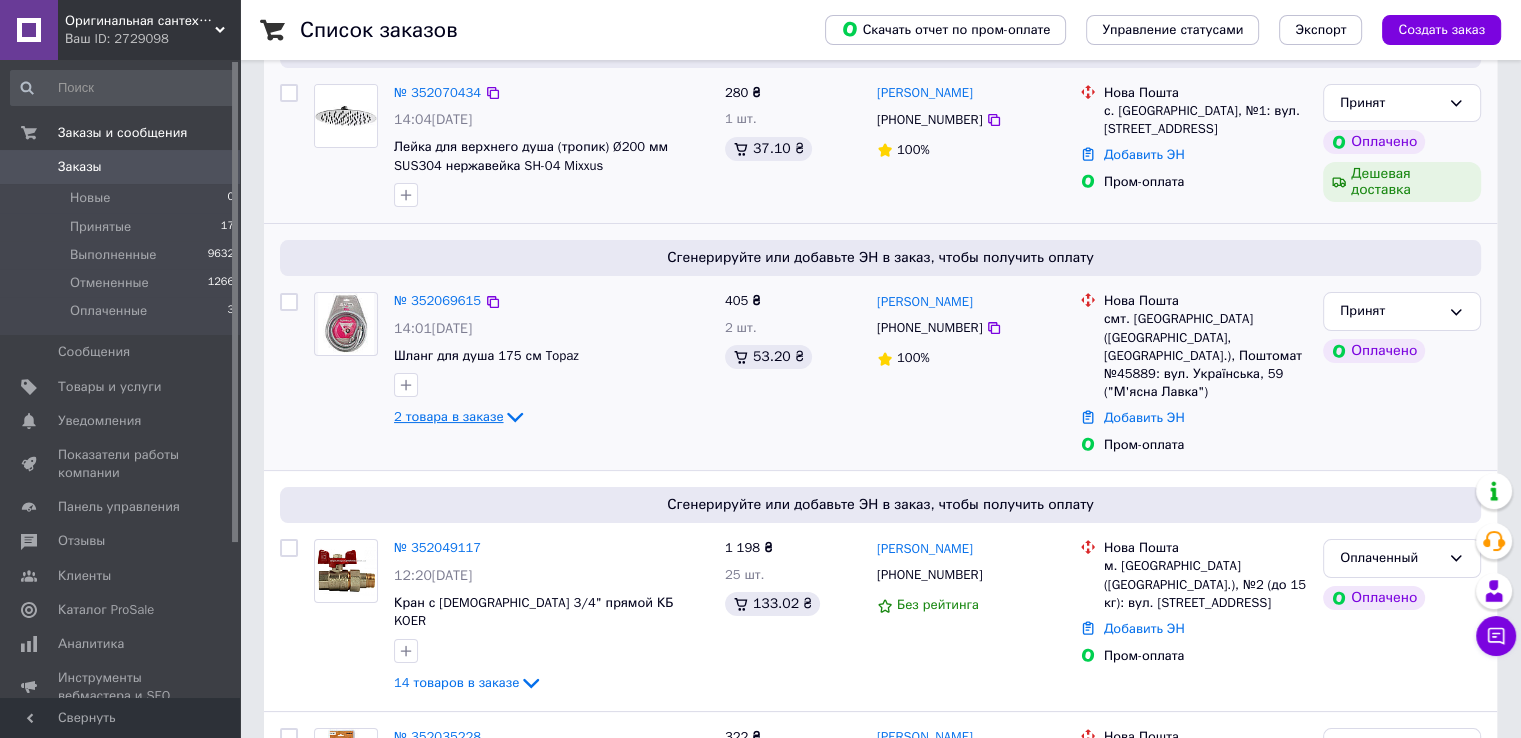 click on "2 товара в заказе" at bounding box center (448, 416) 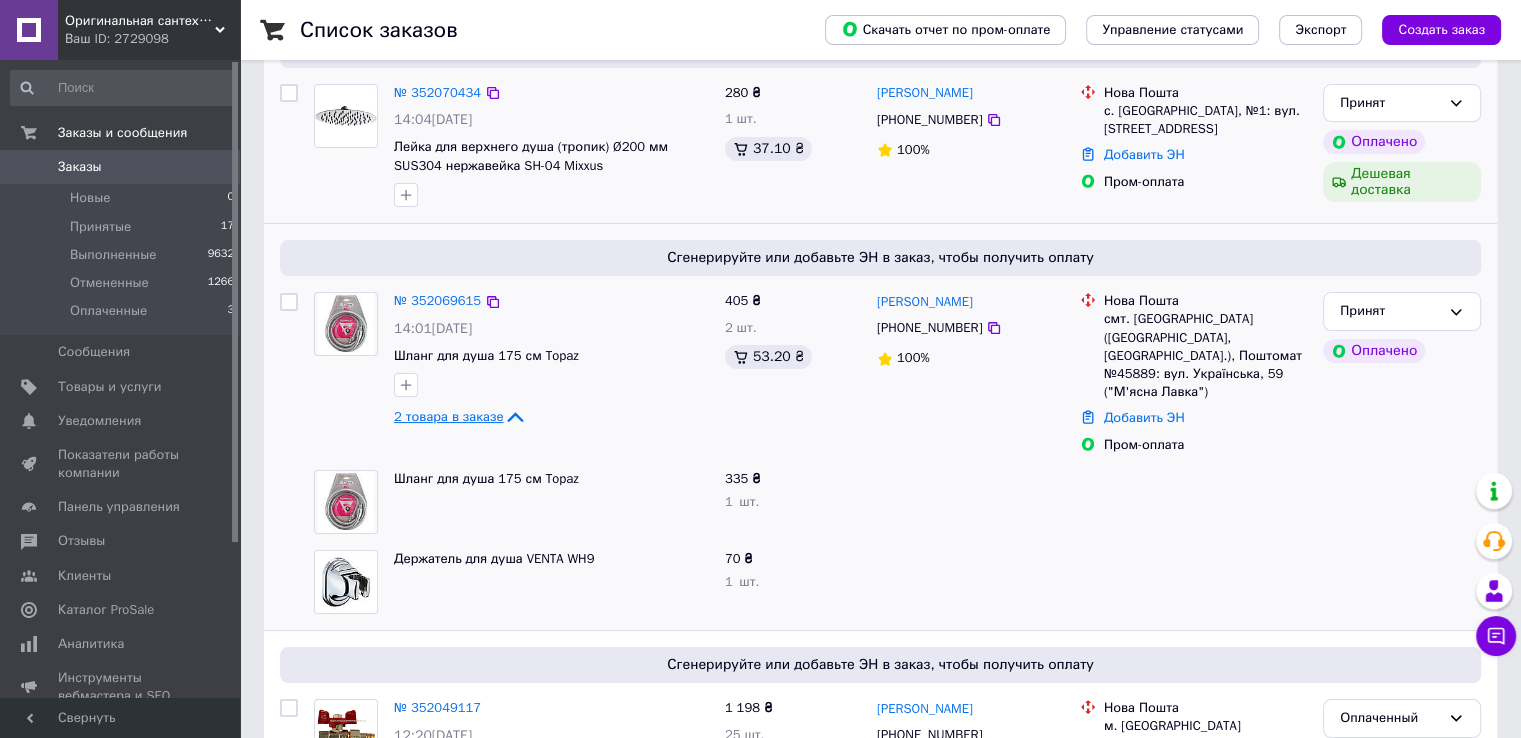 click on "2 товара в заказе" at bounding box center (448, 416) 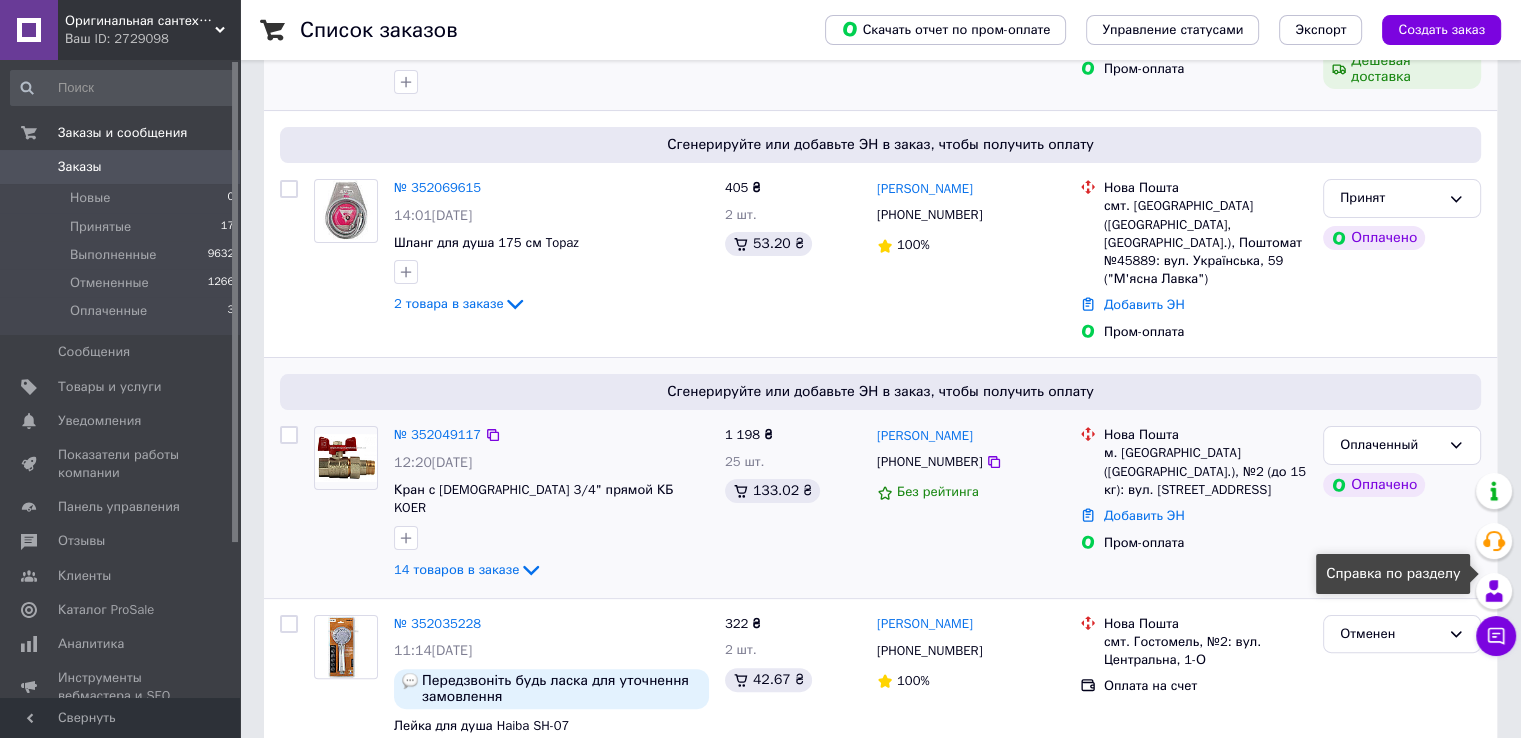 scroll, scrollTop: 400, scrollLeft: 0, axis: vertical 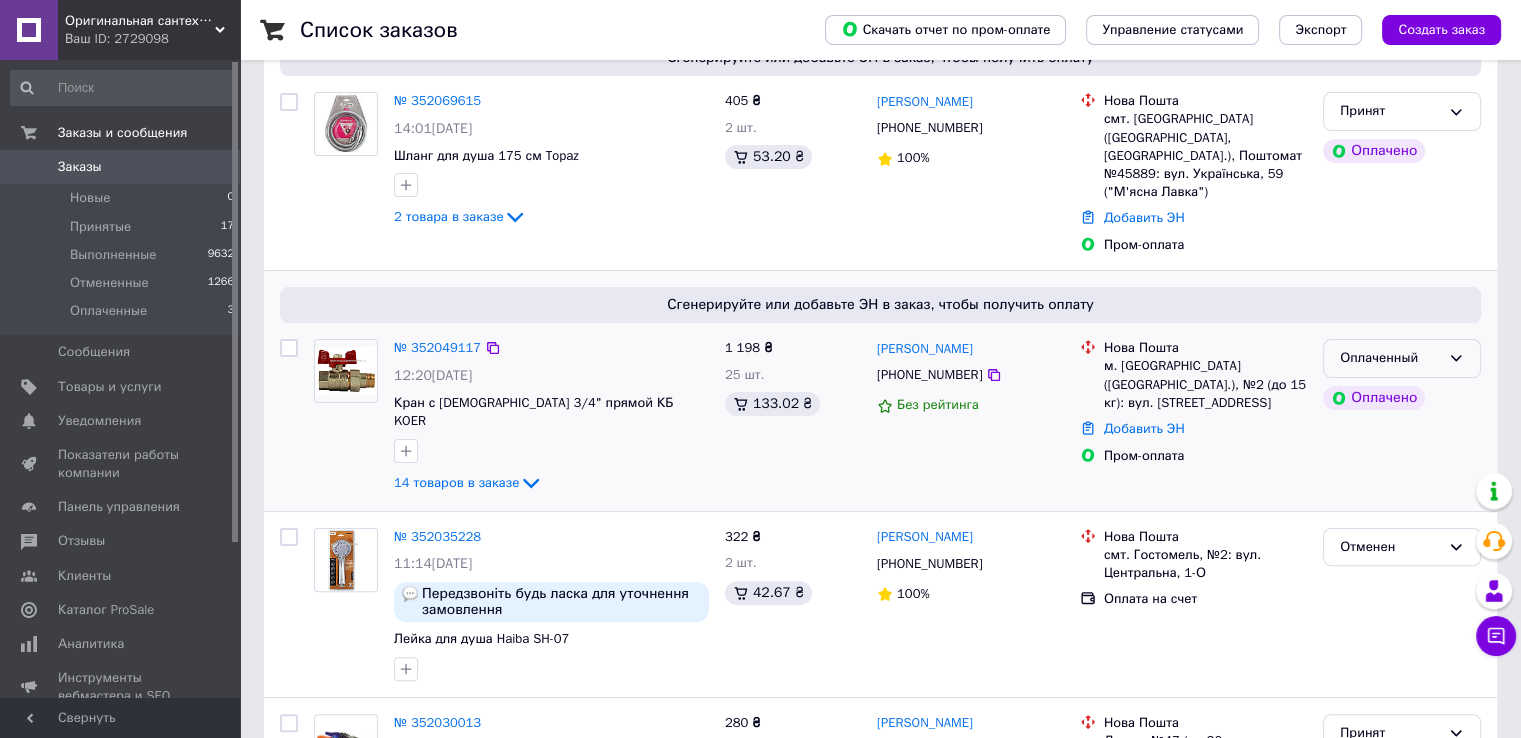 click on "Оплаченный" at bounding box center [1402, 358] 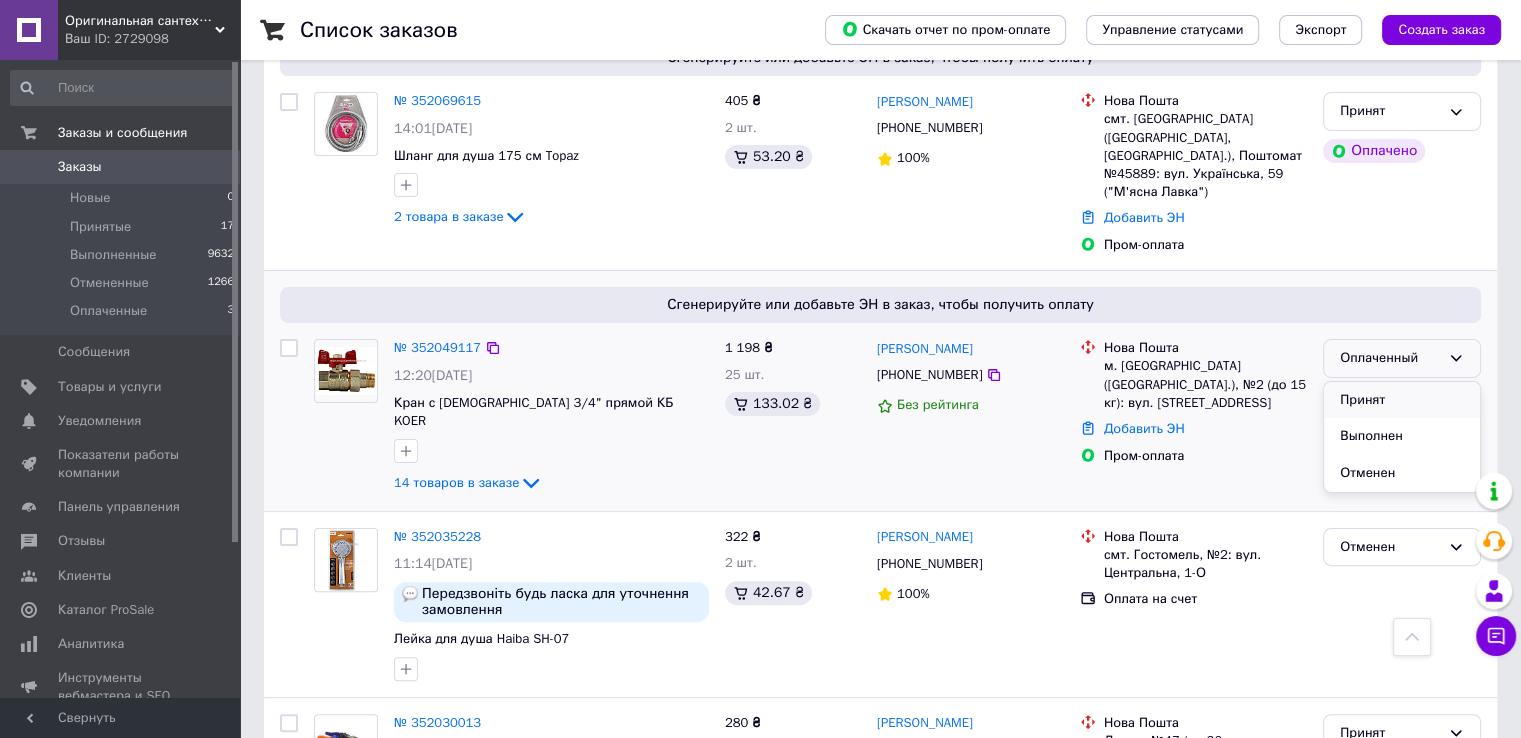 click on "Принят" at bounding box center (1402, 400) 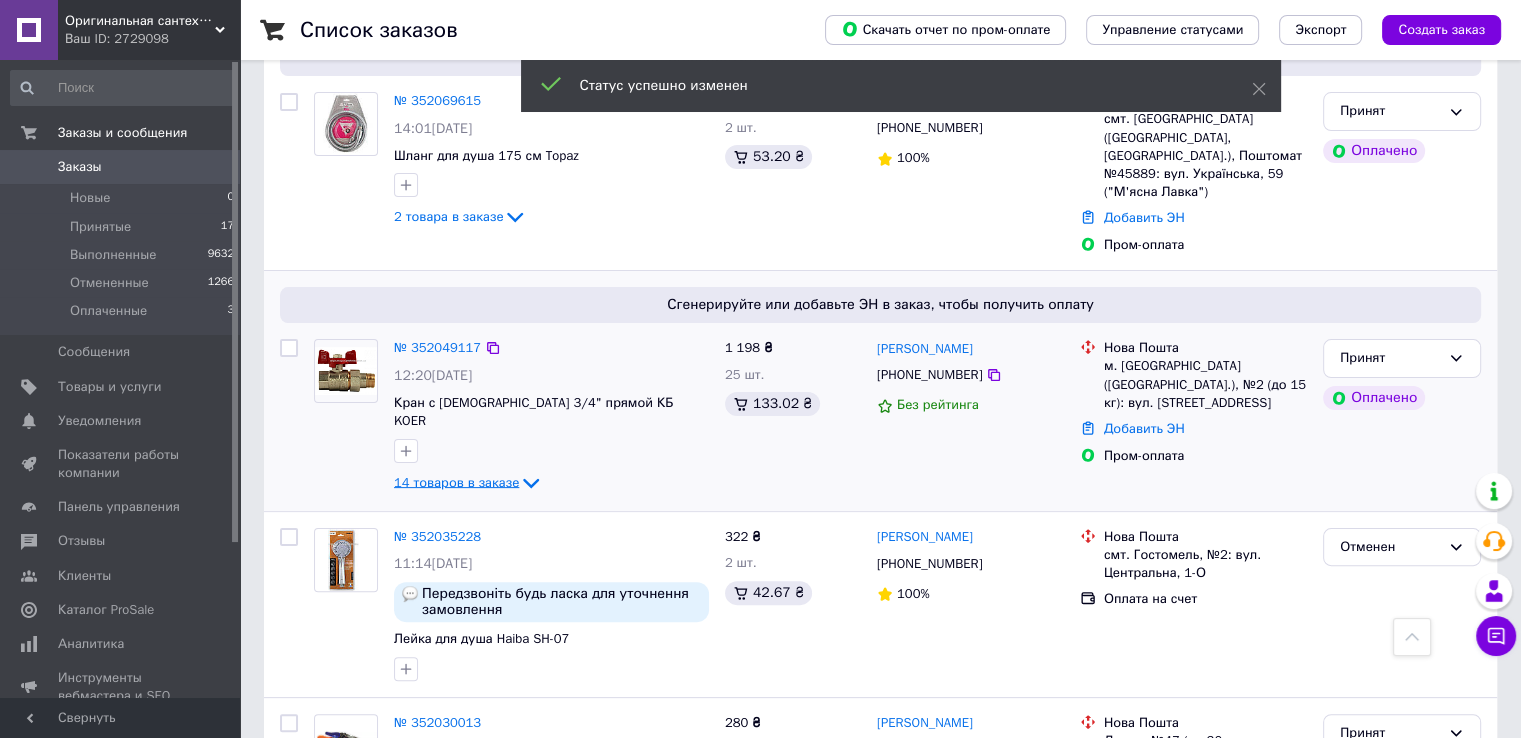 click on "14 товаров в заказе" at bounding box center (456, 482) 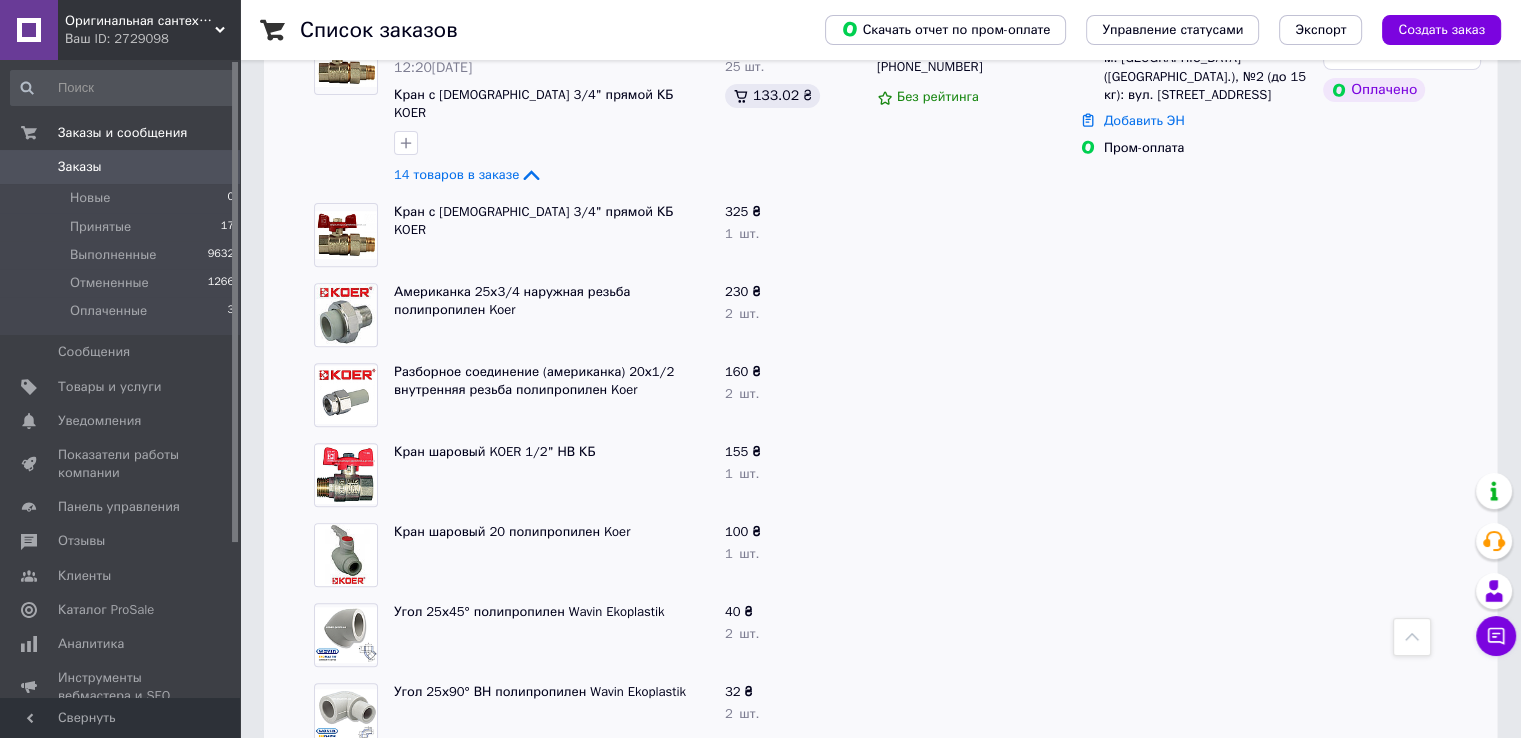scroll, scrollTop: 600, scrollLeft: 0, axis: vertical 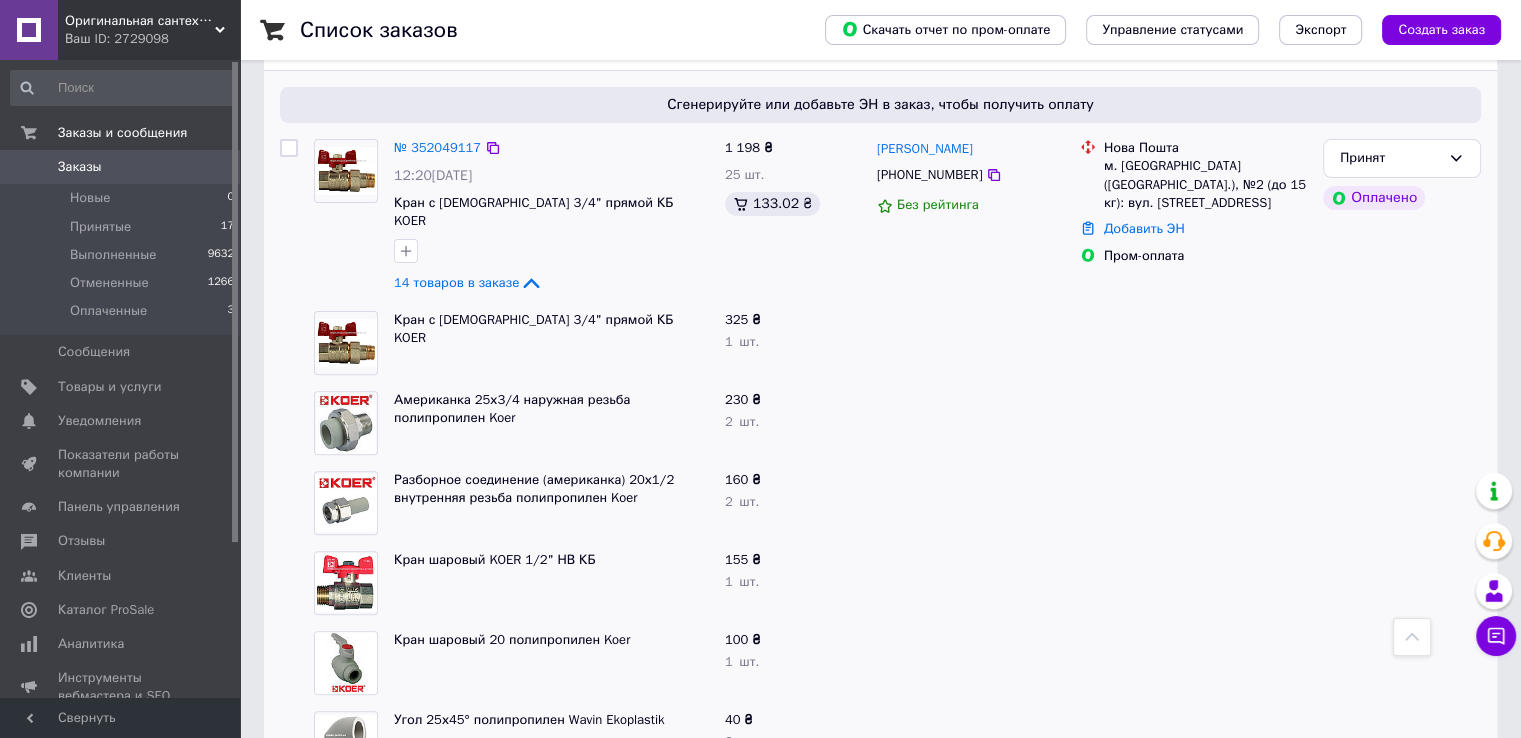 click at bounding box center [551, 251] 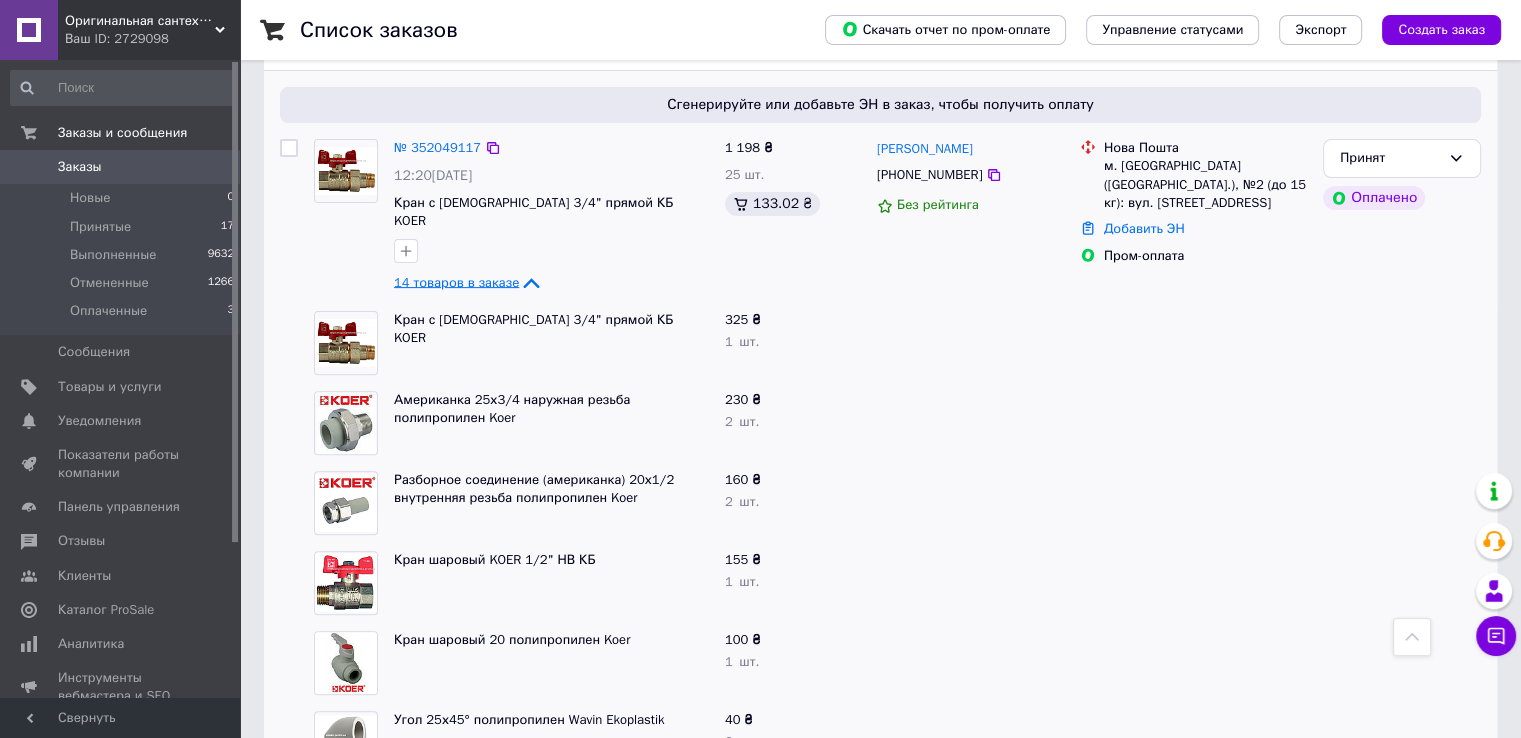 click on "14 товаров в заказе" at bounding box center [456, 282] 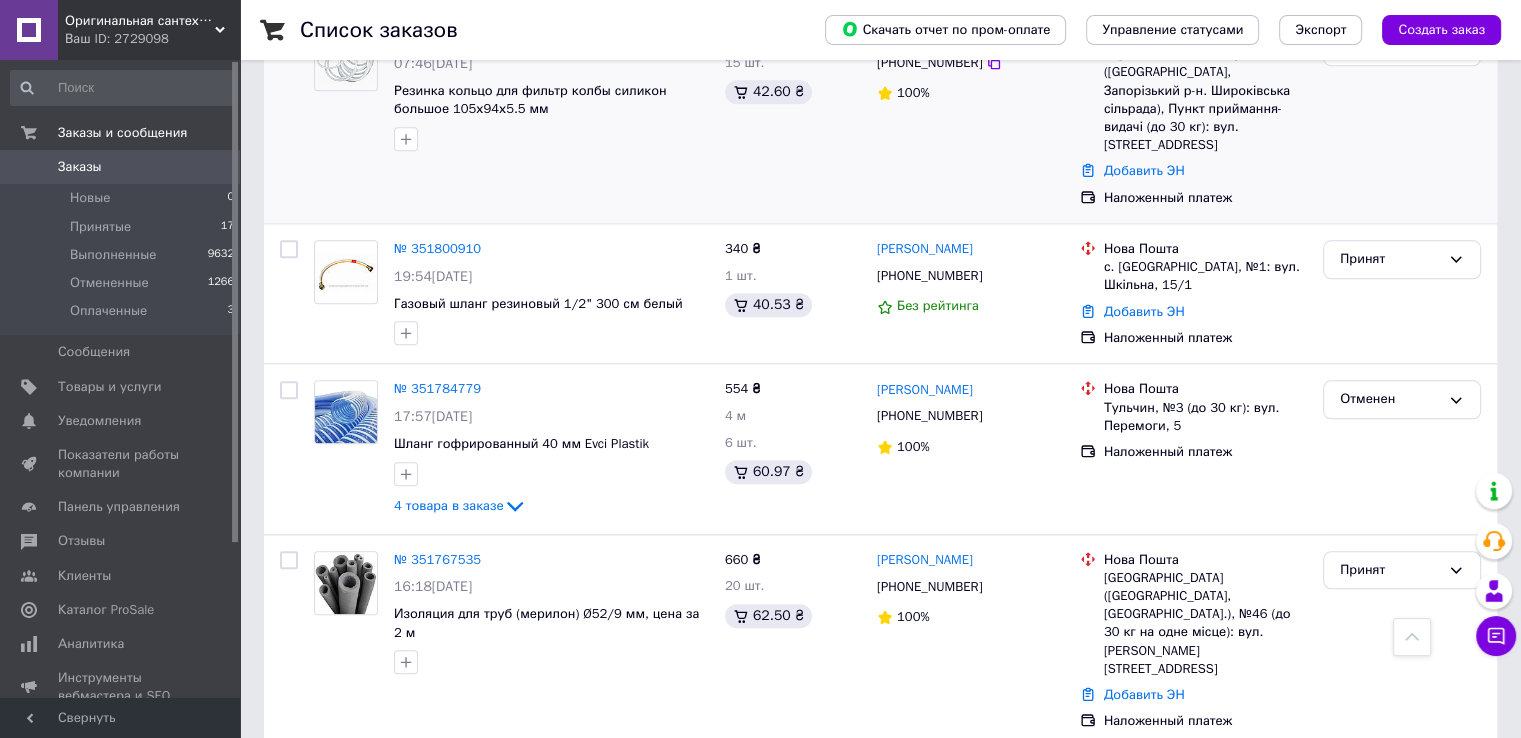 scroll, scrollTop: 1900, scrollLeft: 0, axis: vertical 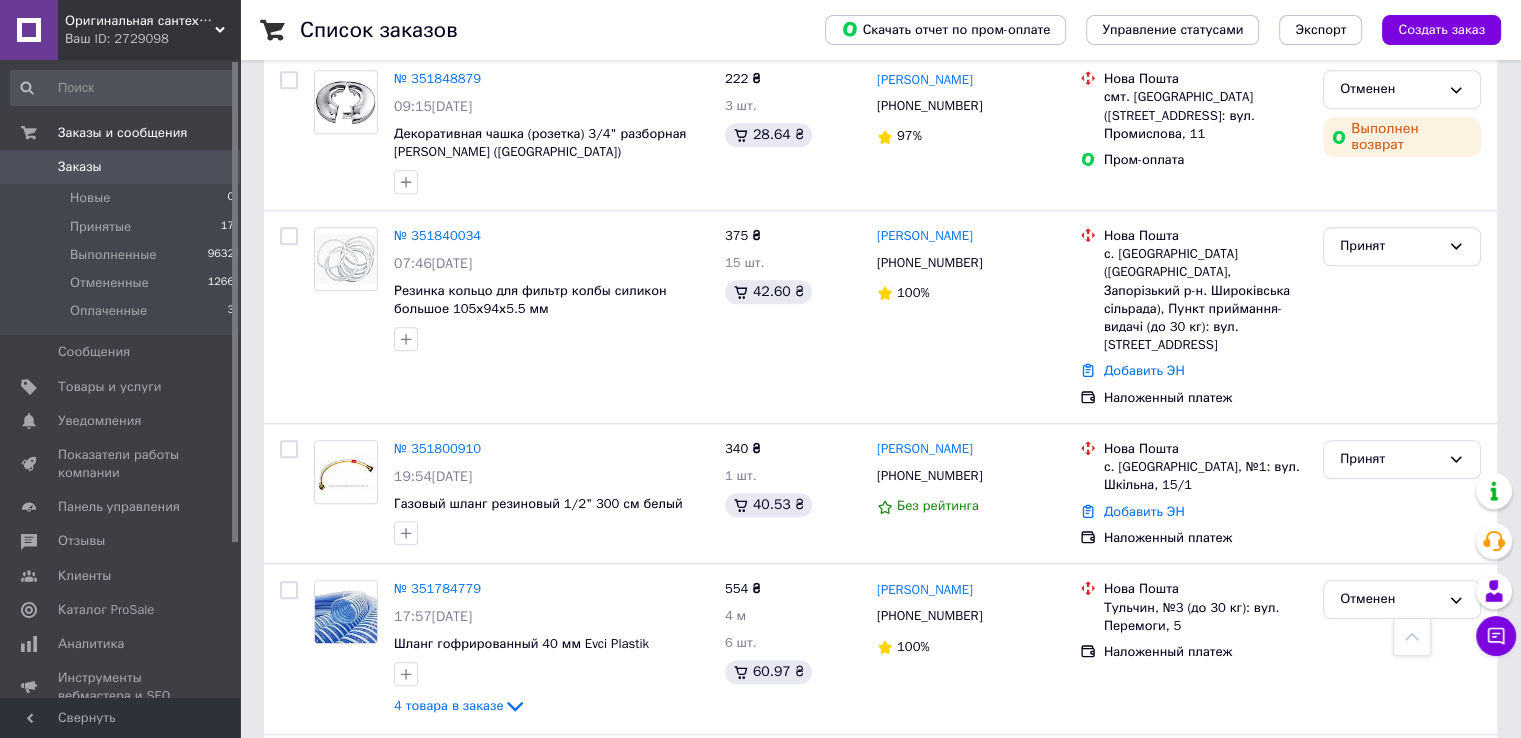 click on "Заказы 0" at bounding box center (123, 167) 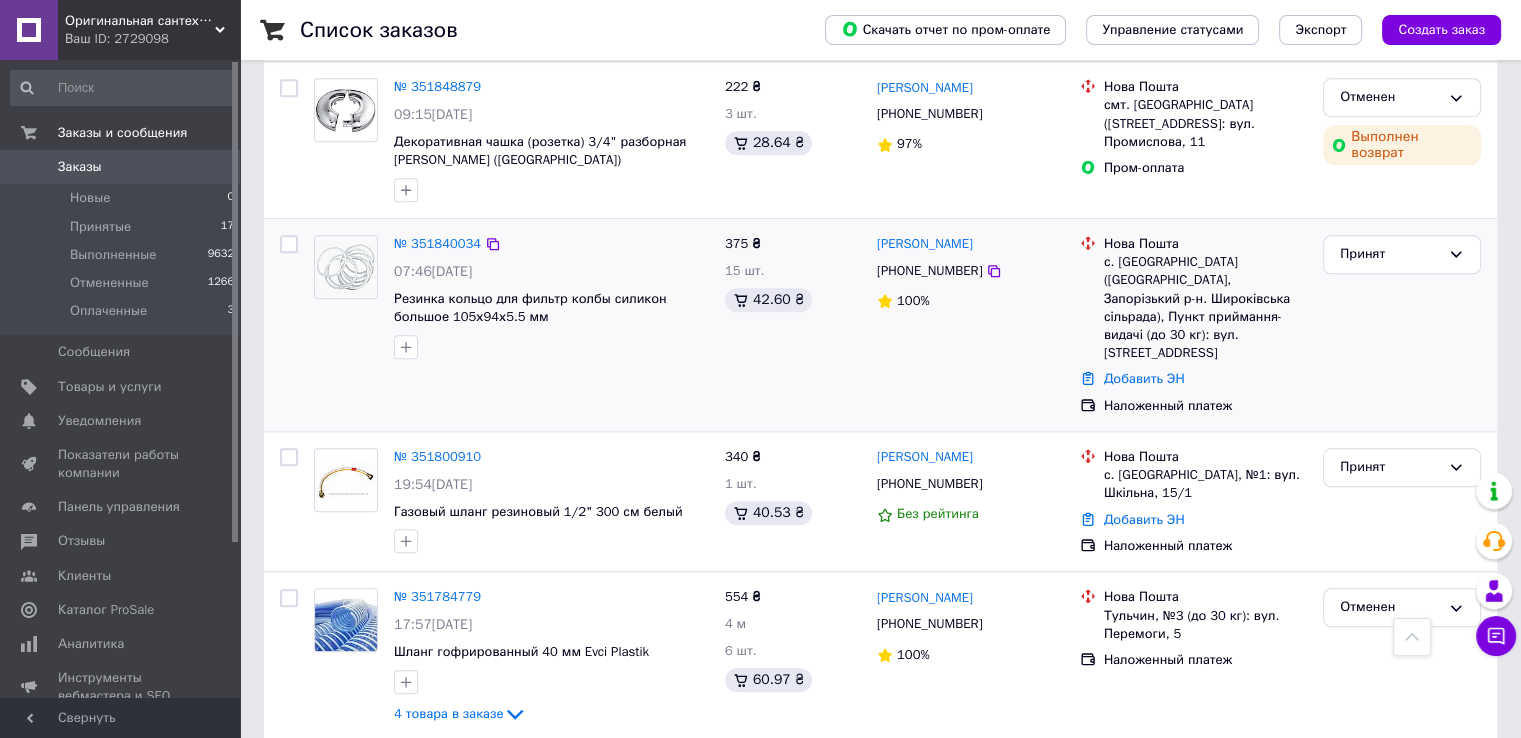 scroll, scrollTop: 2000, scrollLeft: 0, axis: vertical 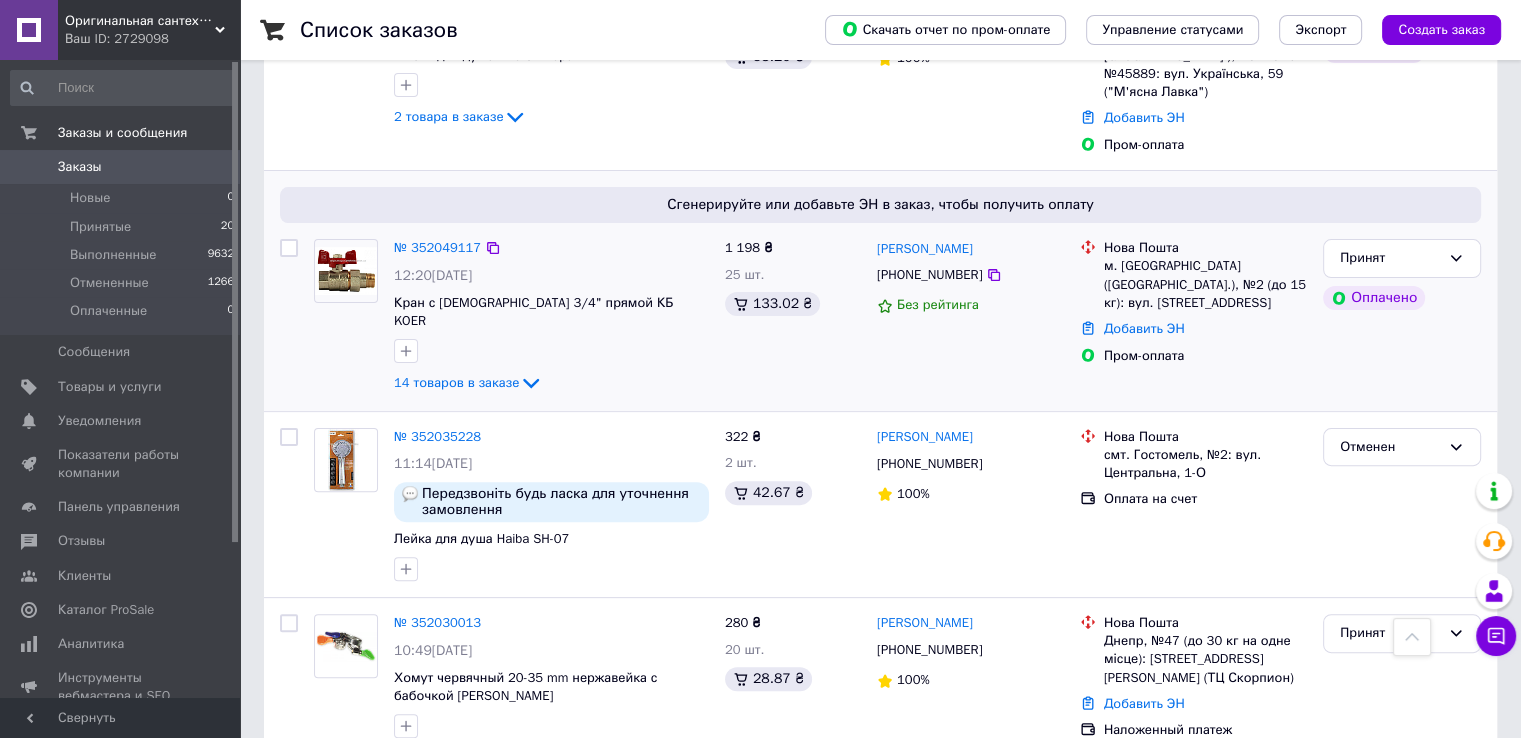 click on "№ 352049117 12:20[DATE] Кран с [DEMOGRAPHIC_DATA] 3/4" прямой КБ KOER 14 товаров в заказе" at bounding box center [551, 317] 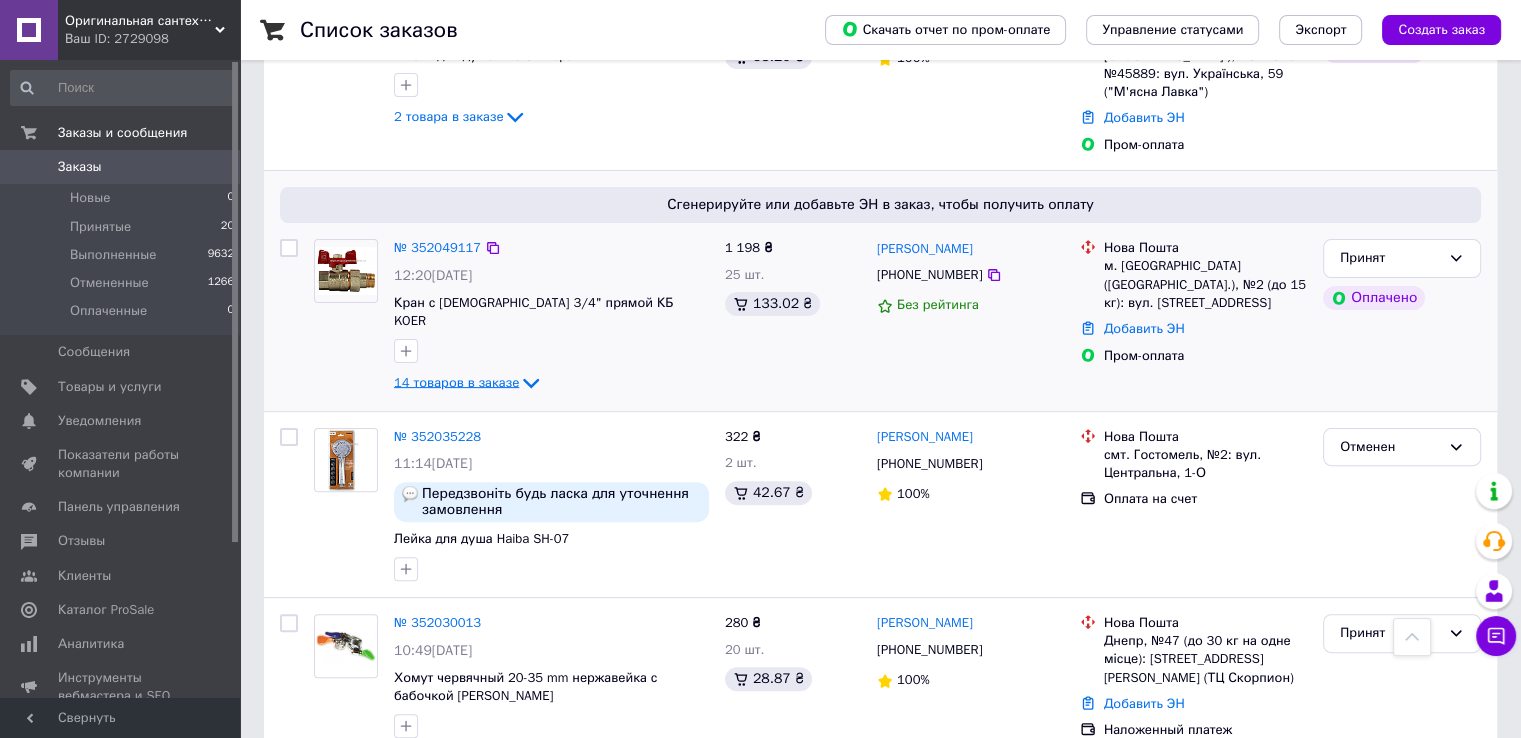 click on "14 товаров в заказе" at bounding box center (456, 382) 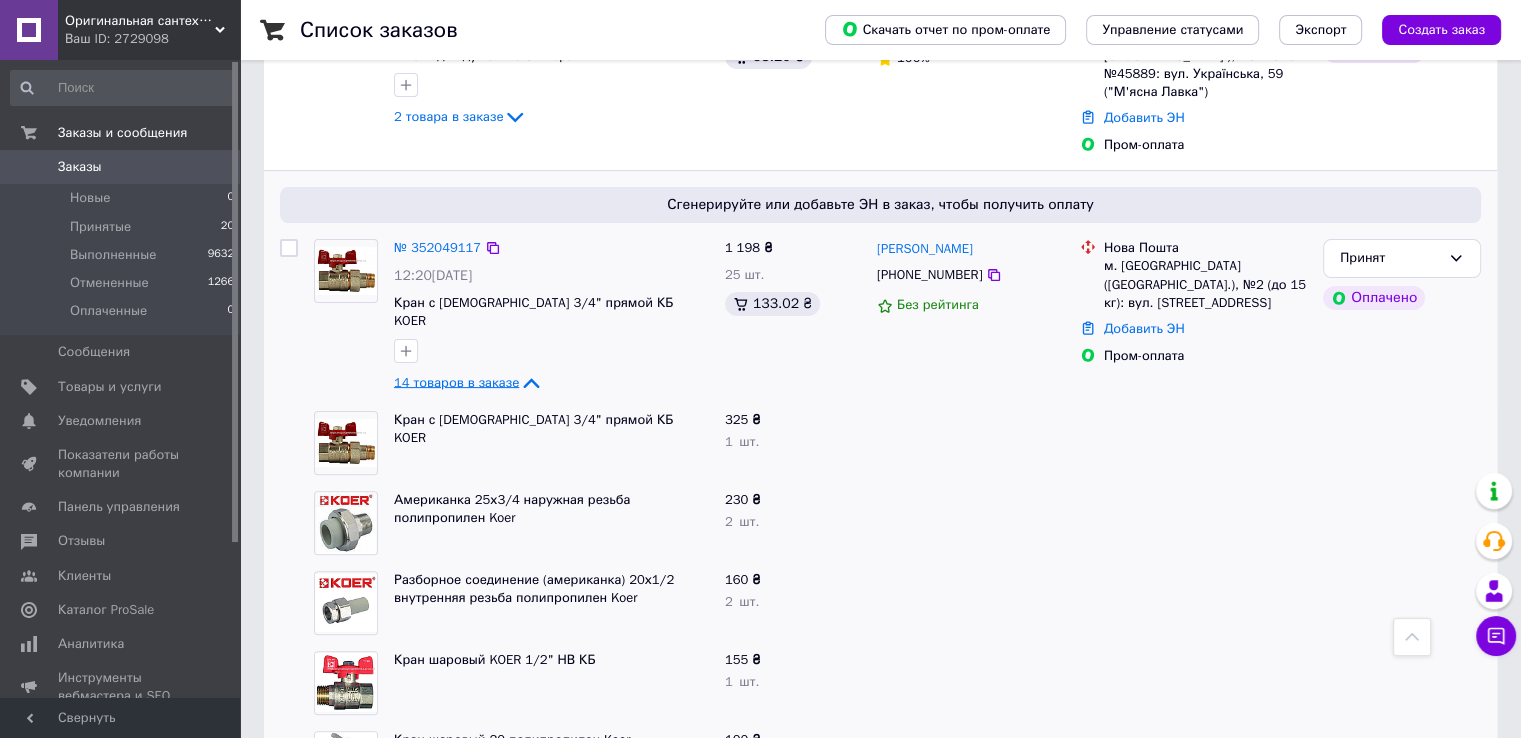 click on "14 товаров в заказе" at bounding box center [456, 382] 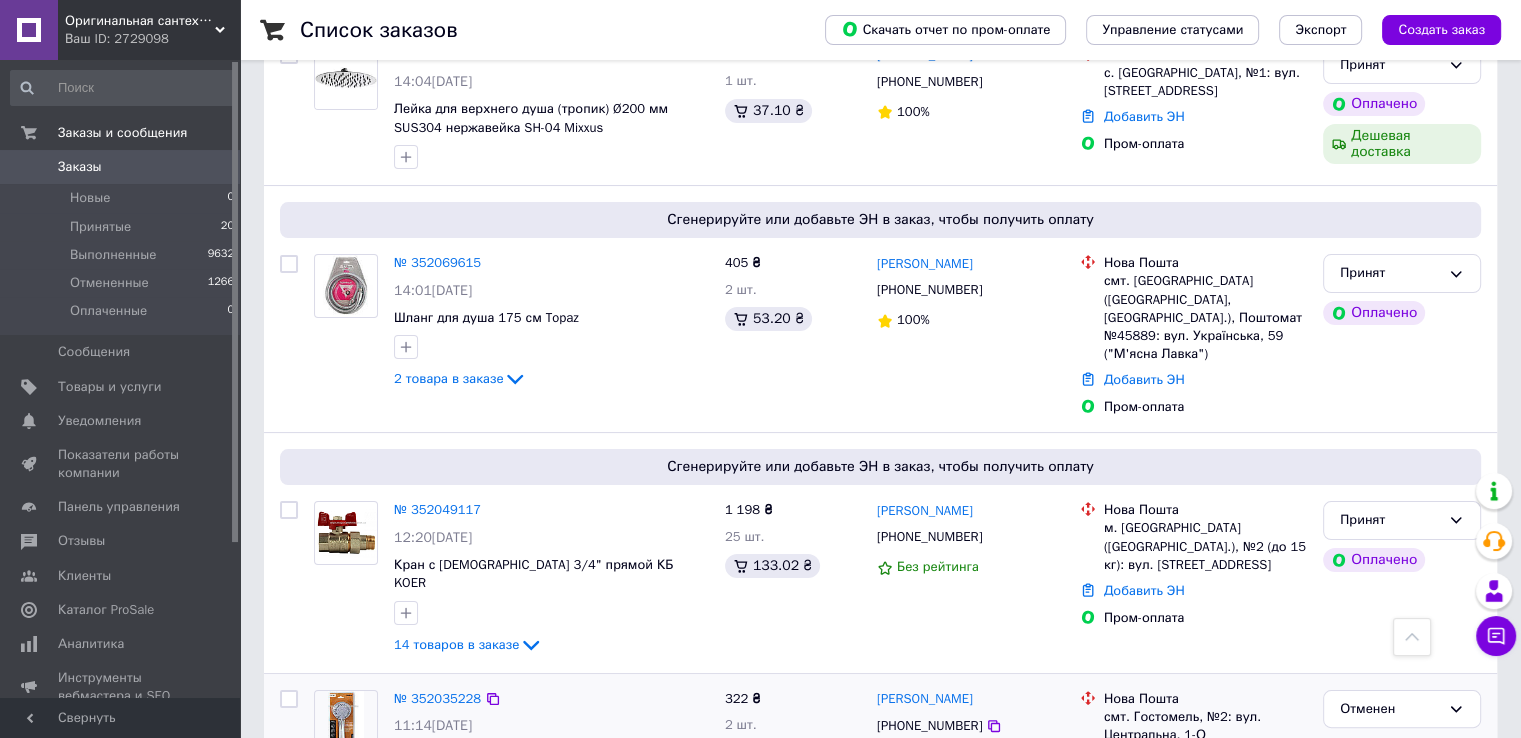 scroll, scrollTop: 0, scrollLeft: 0, axis: both 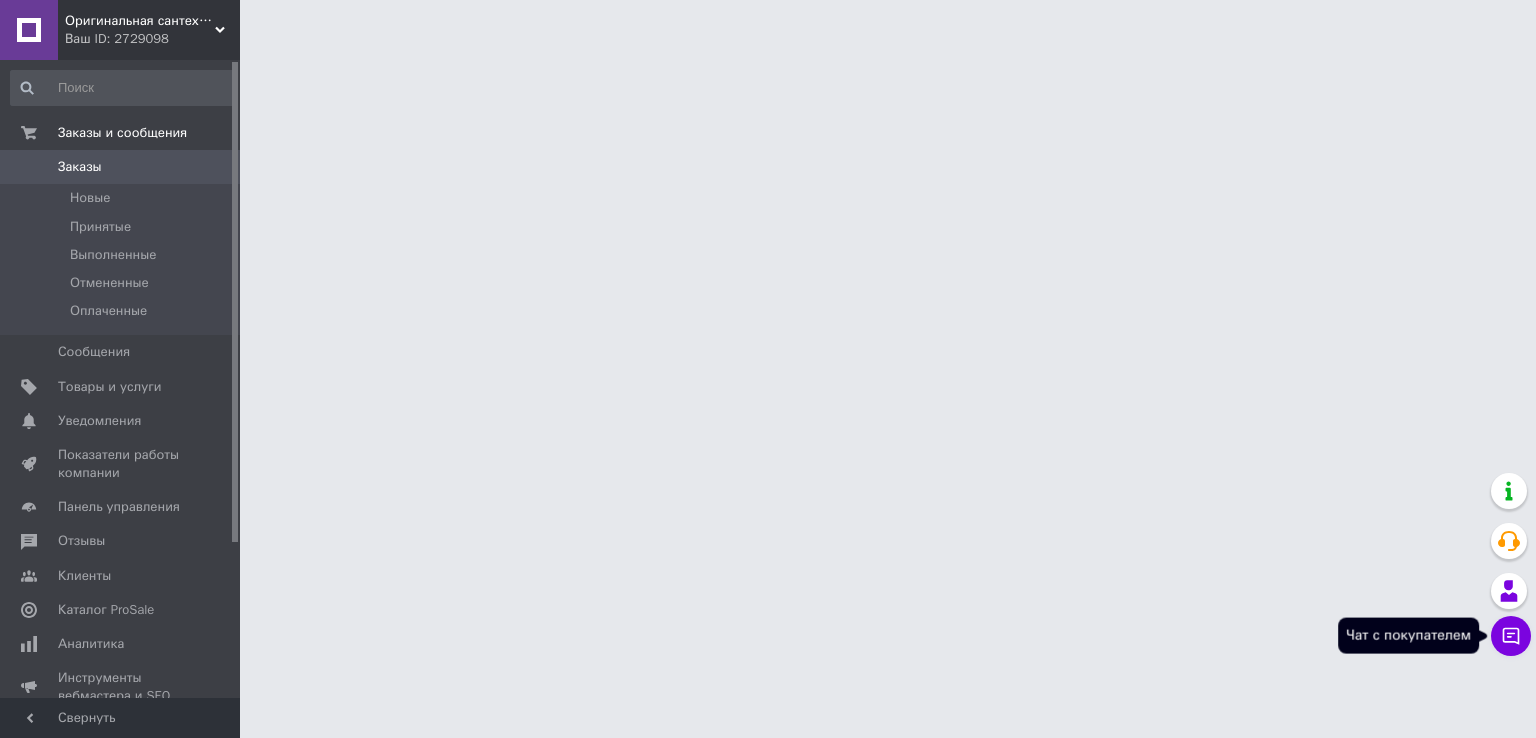 click 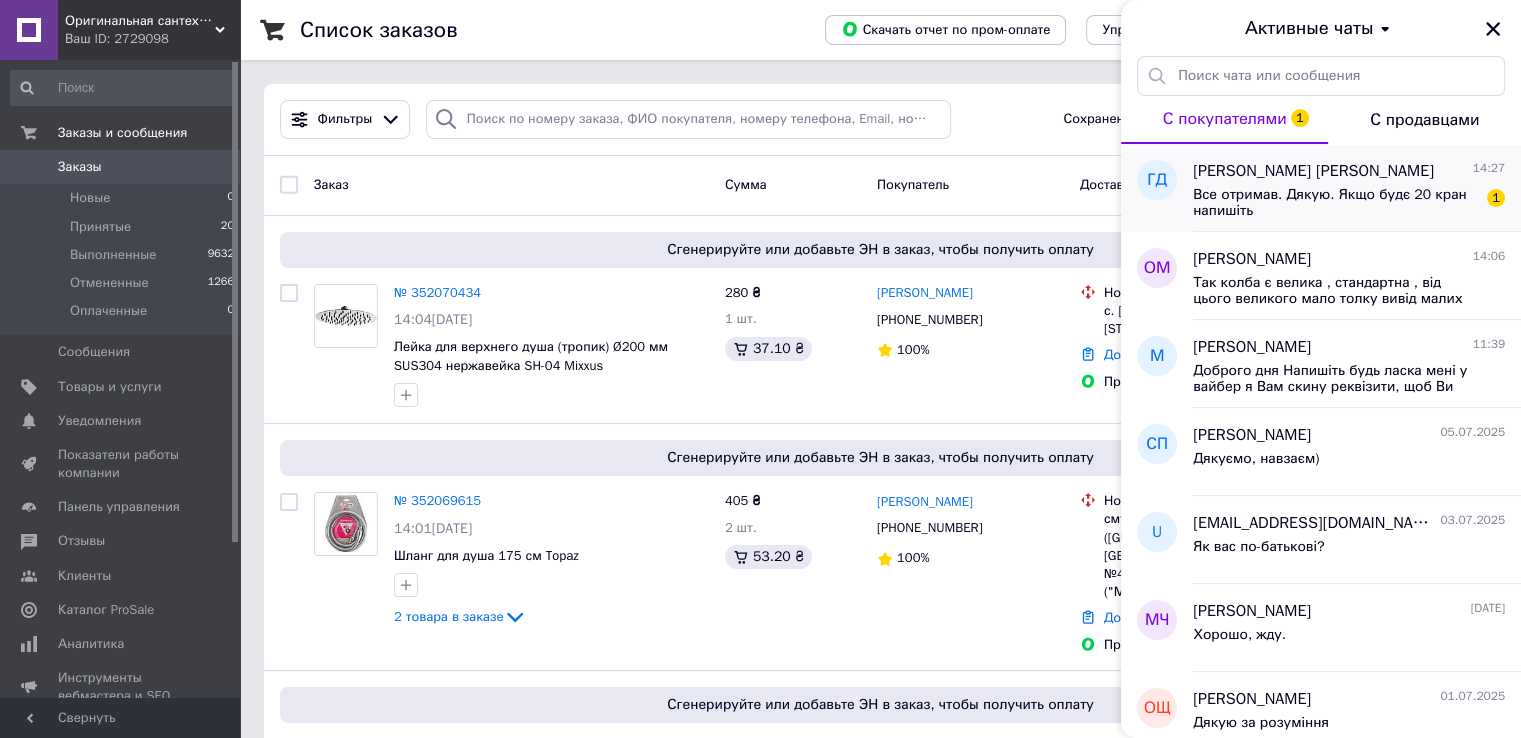click on "Все отримав. Дякую. Якщо будє 20 кран напишіть" at bounding box center [1335, 203] 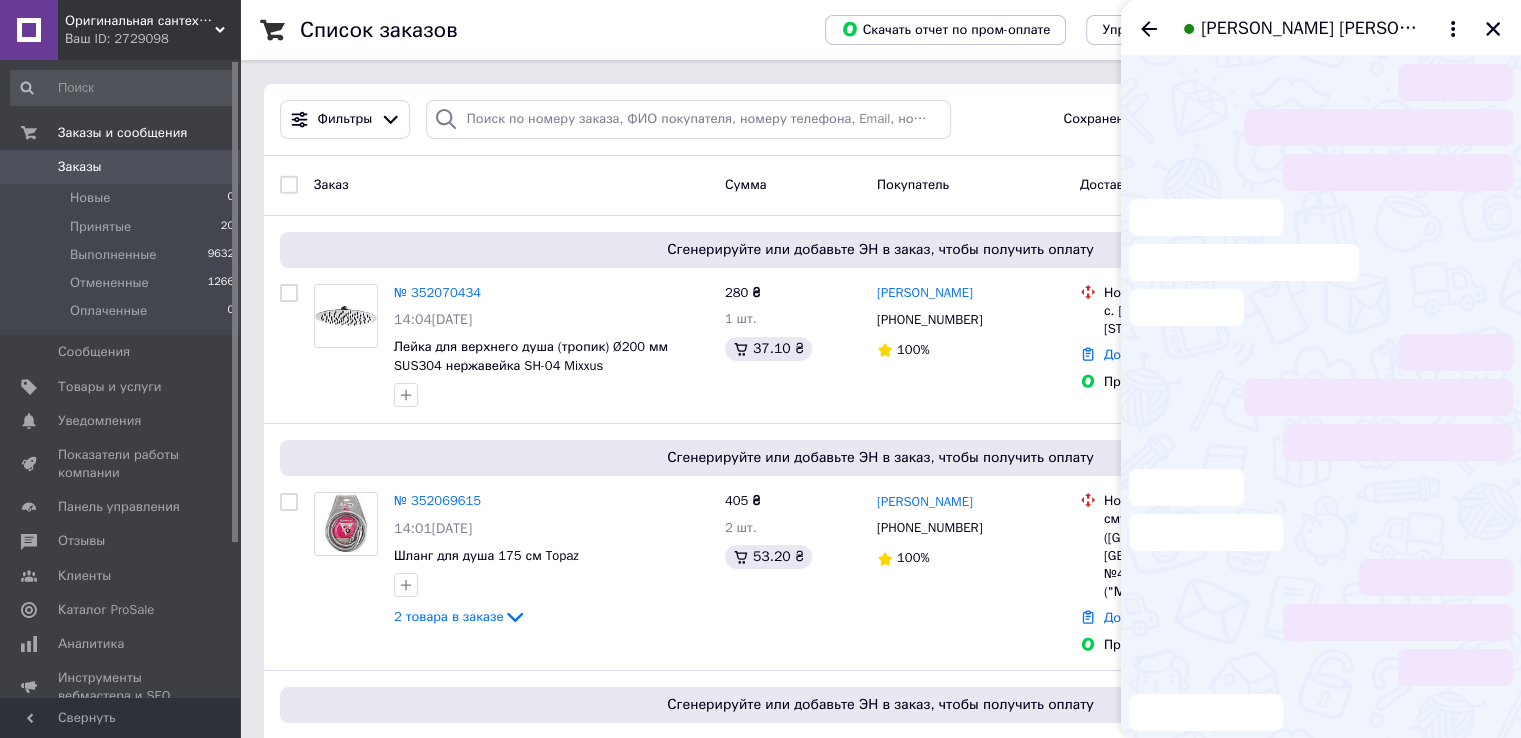 scroll, scrollTop: 2318, scrollLeft: 0, axis: vertical 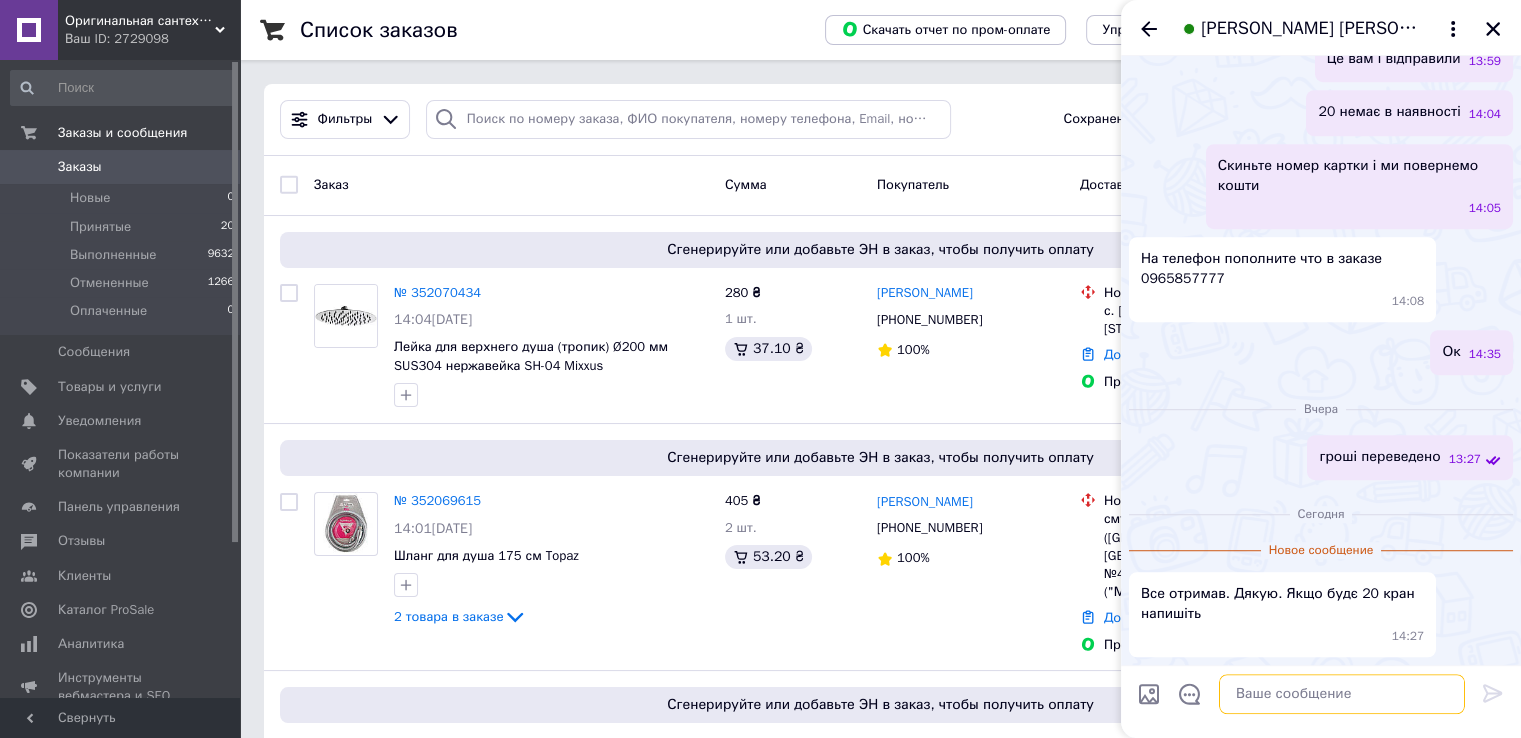 click at bounding box center (1342, 694) 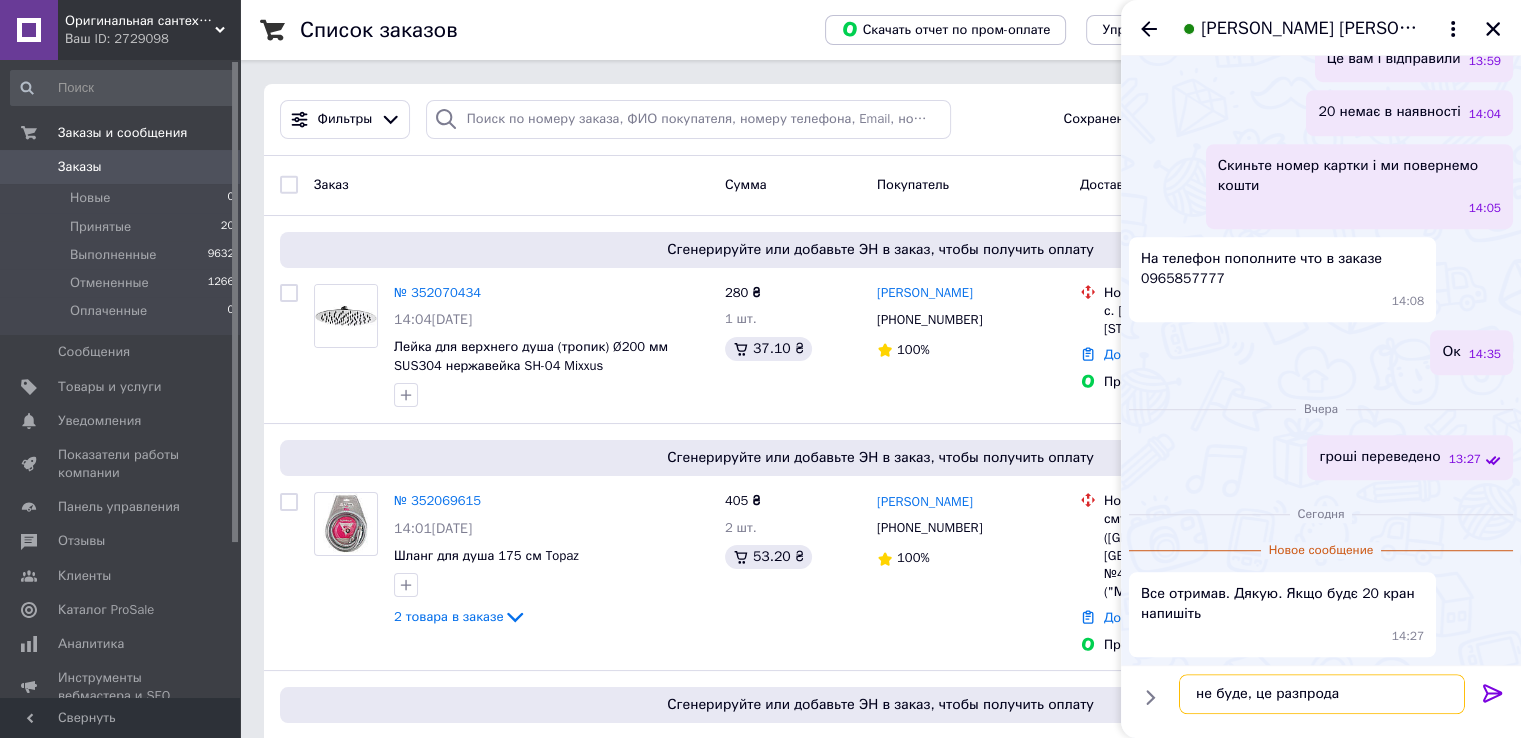 type on "не буде, це разпродаж" 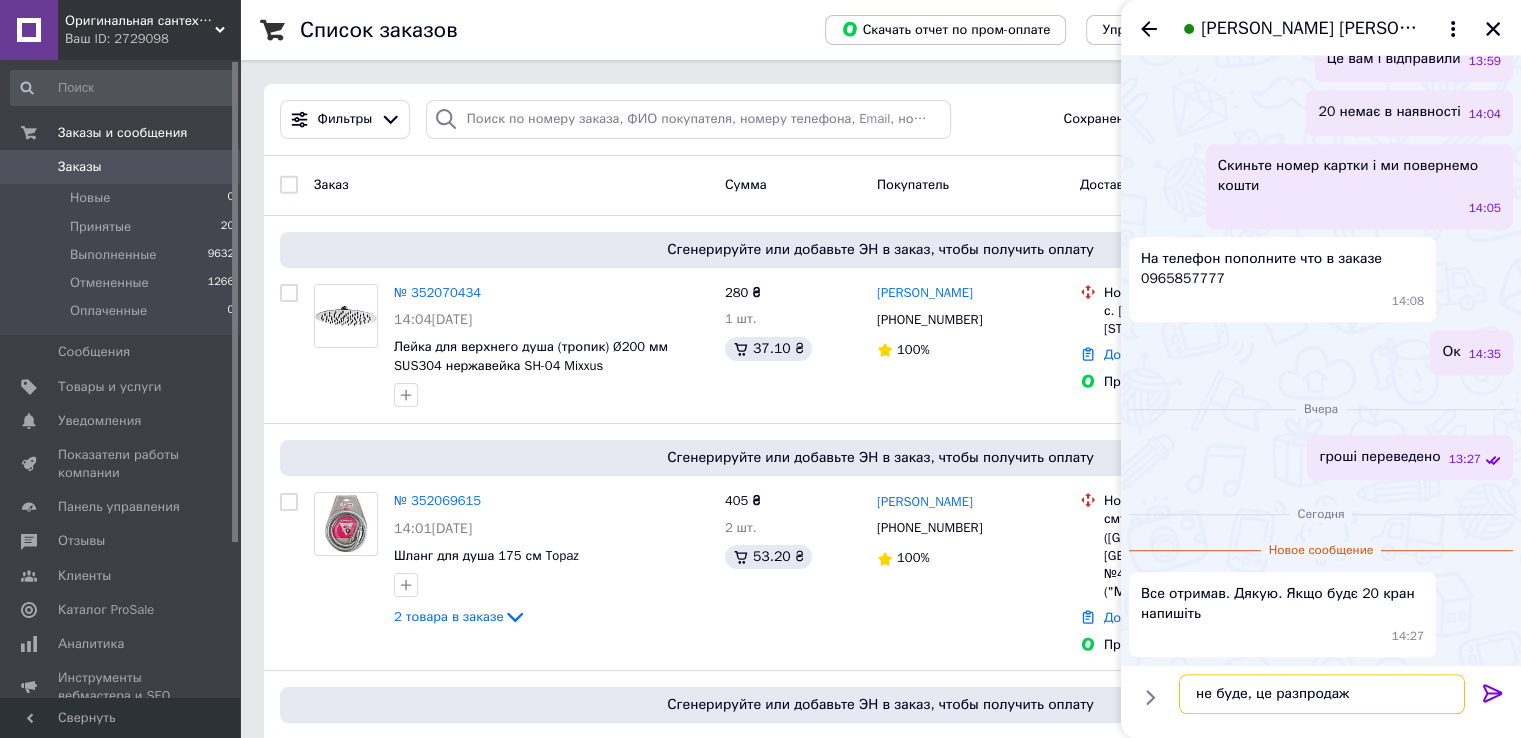 type 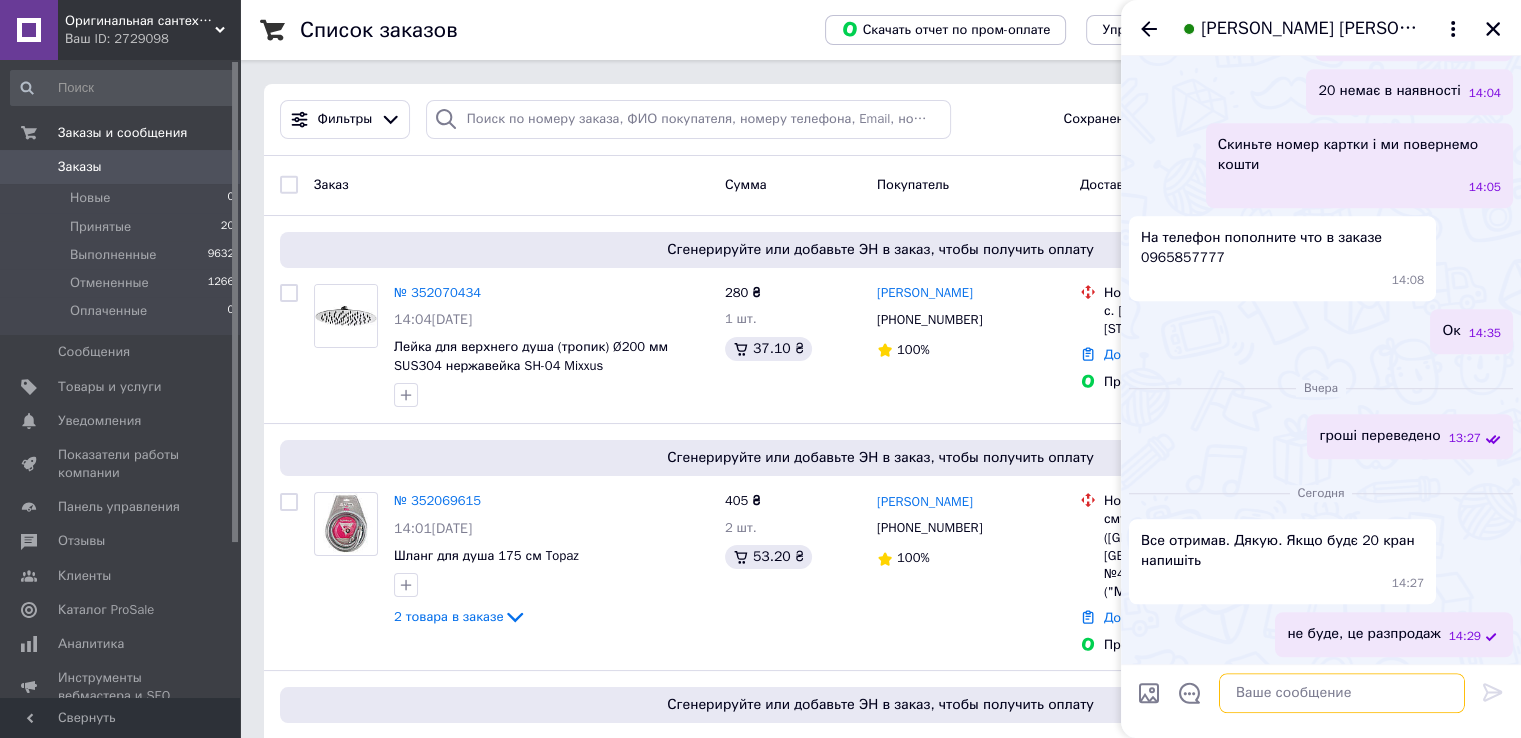 scroll, scrollTop: 2339, scrollLeft: 0, axis: vertical 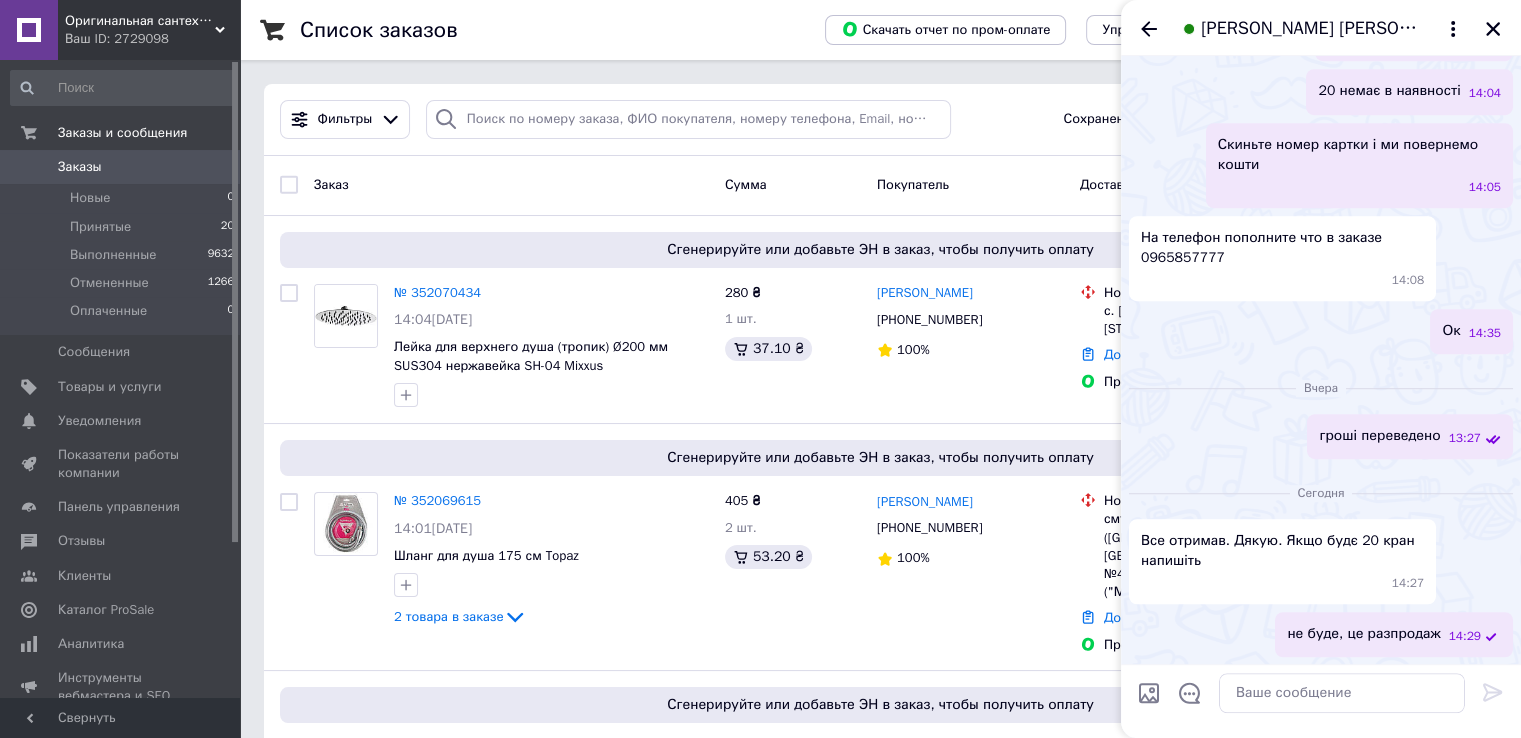 click on "Герейханов Денис" at bounding box center [1321, 28] 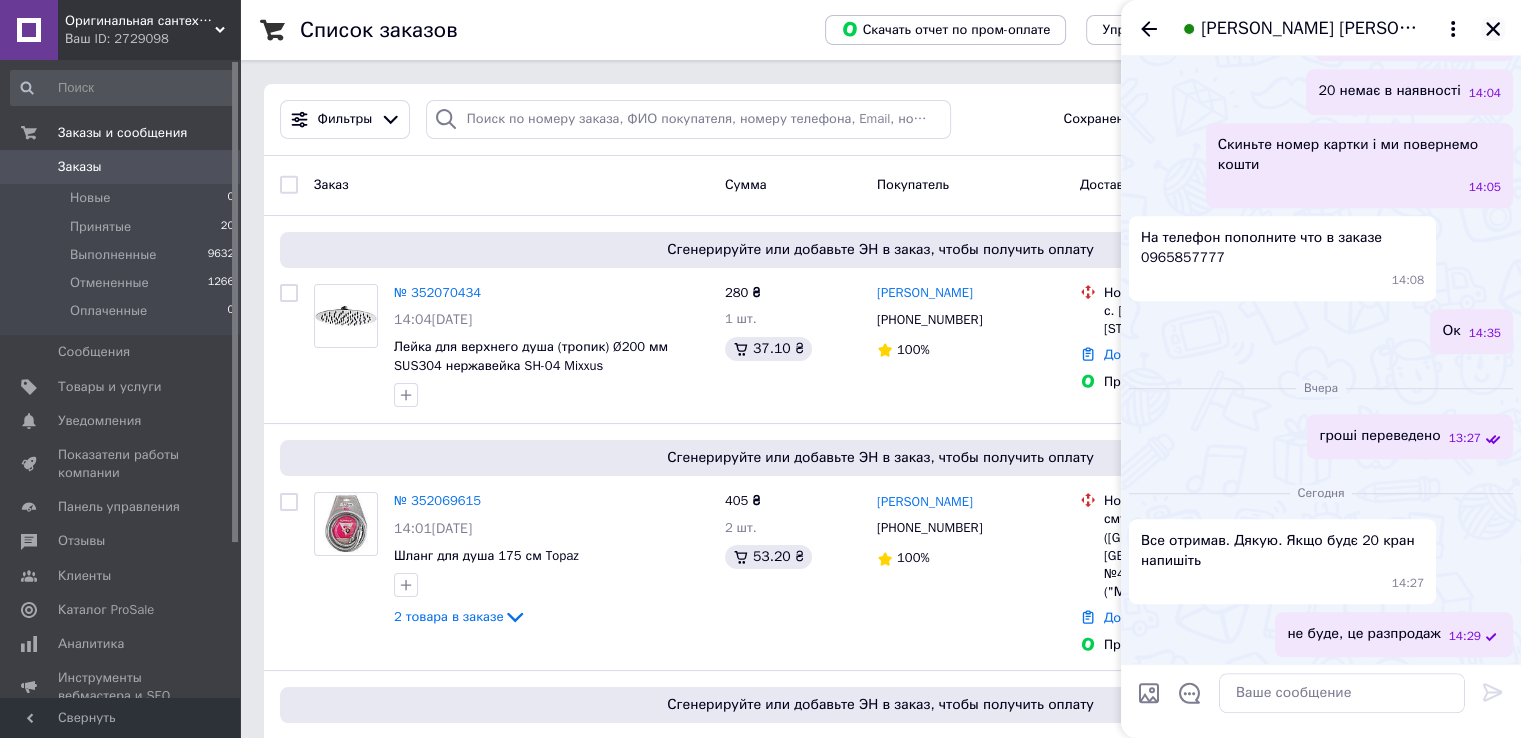 click 